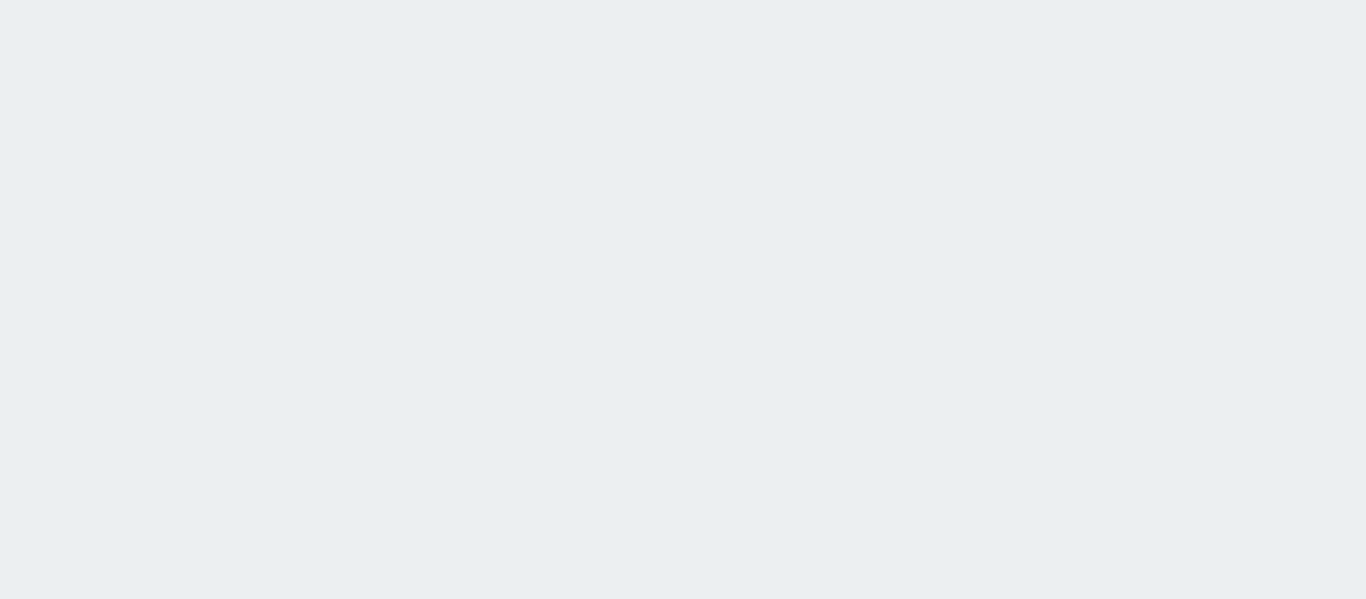 scroll, scrollTop: 0, scrollLeft: 0, axis: both 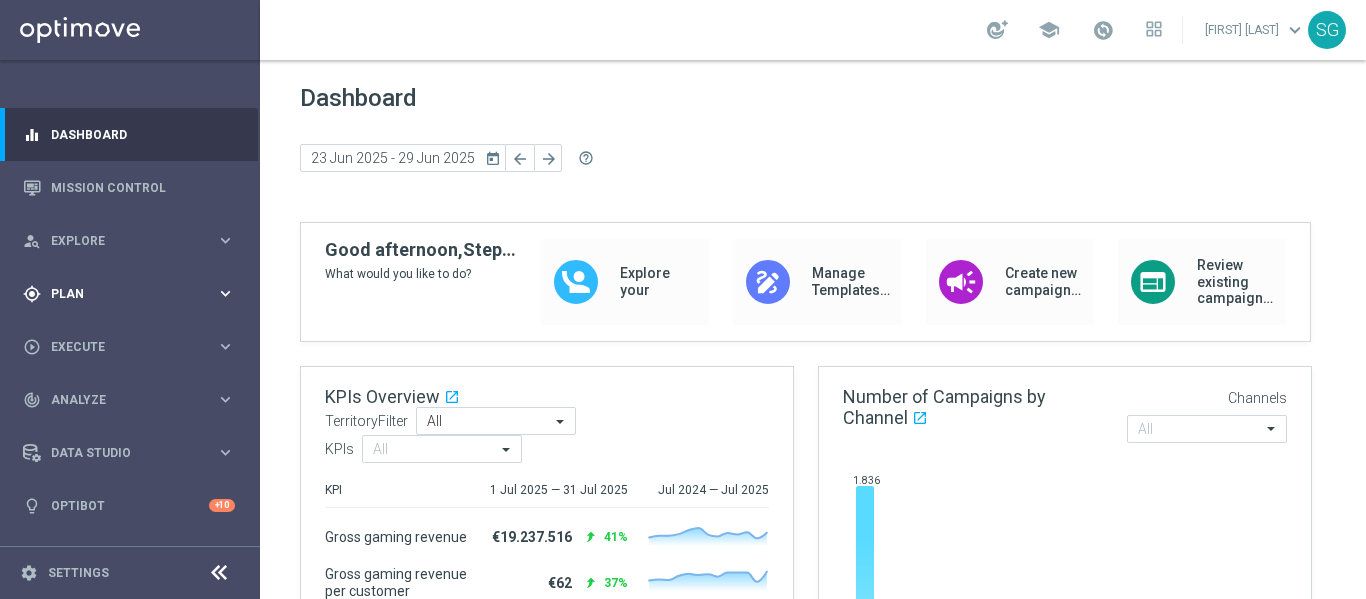 click on "Plan" at bounding box center (133, 294) 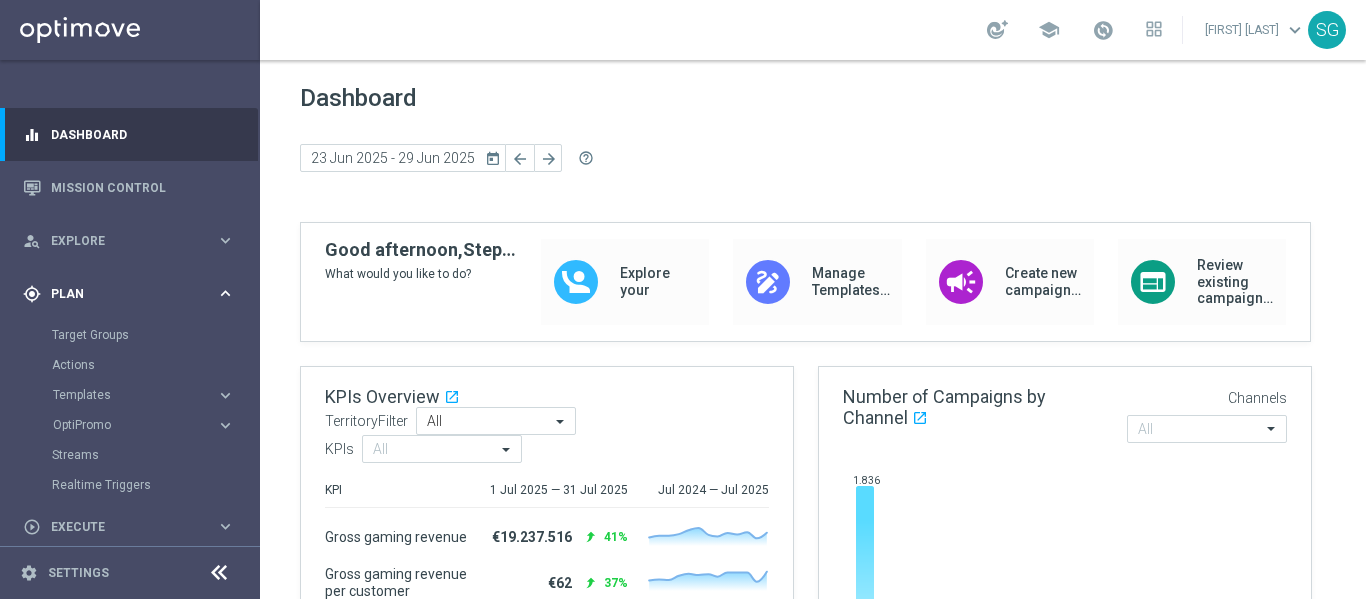 scroll, scrollTop: 0, scrollLeft: 0, axis: both 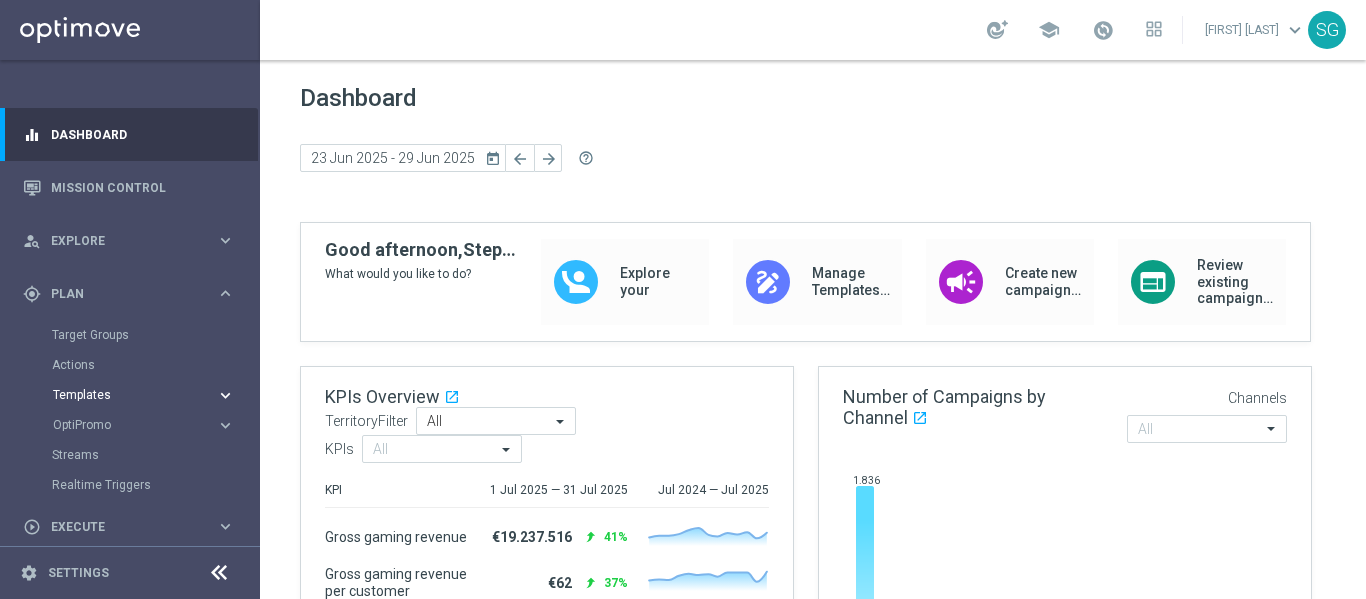 click on "Templates" at bounding box center (124, 395) 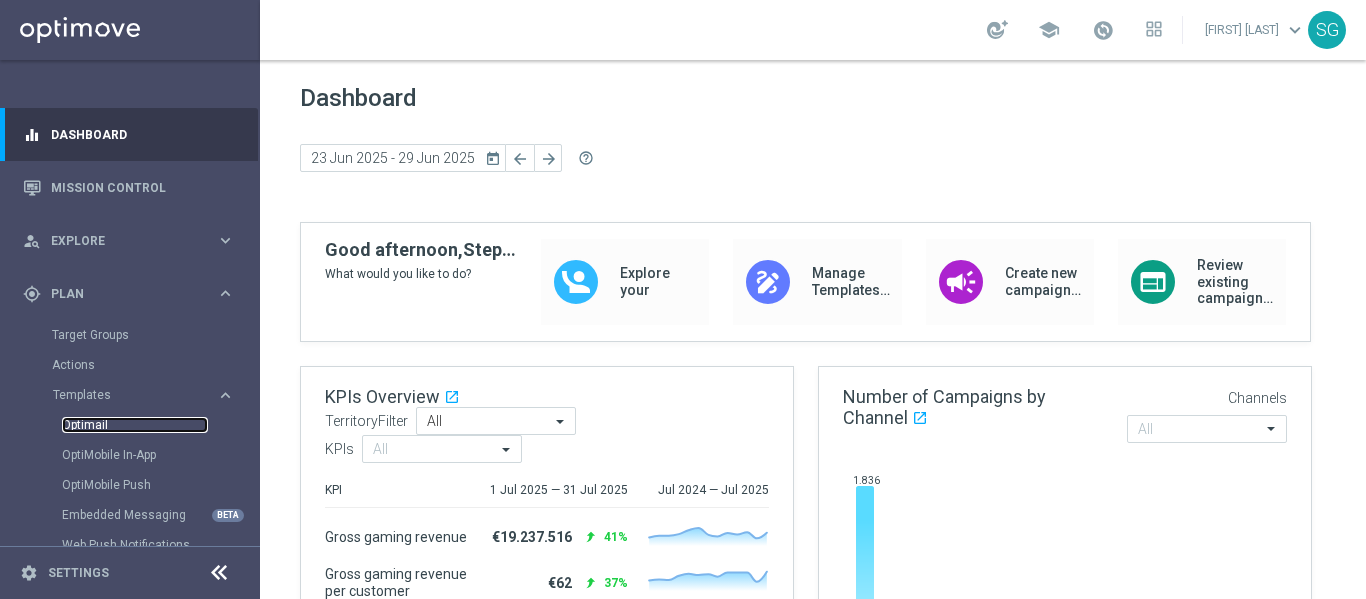 click on "Optimail" at bounding box center [135, 425] 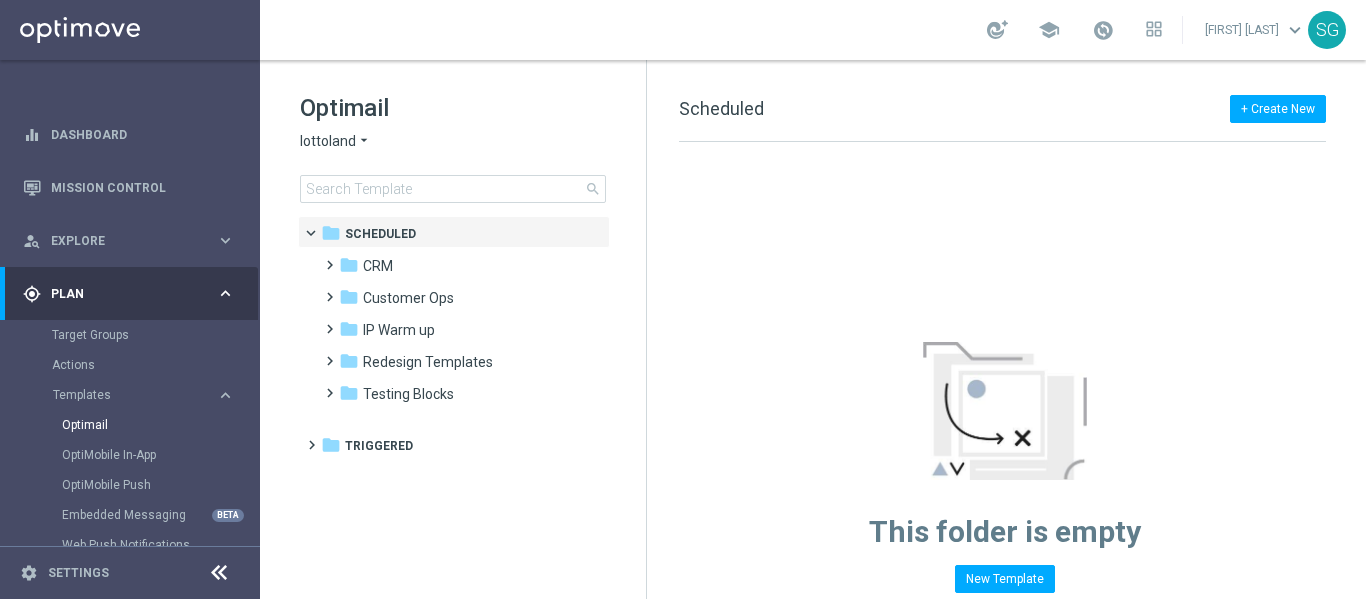click on "lottoland" 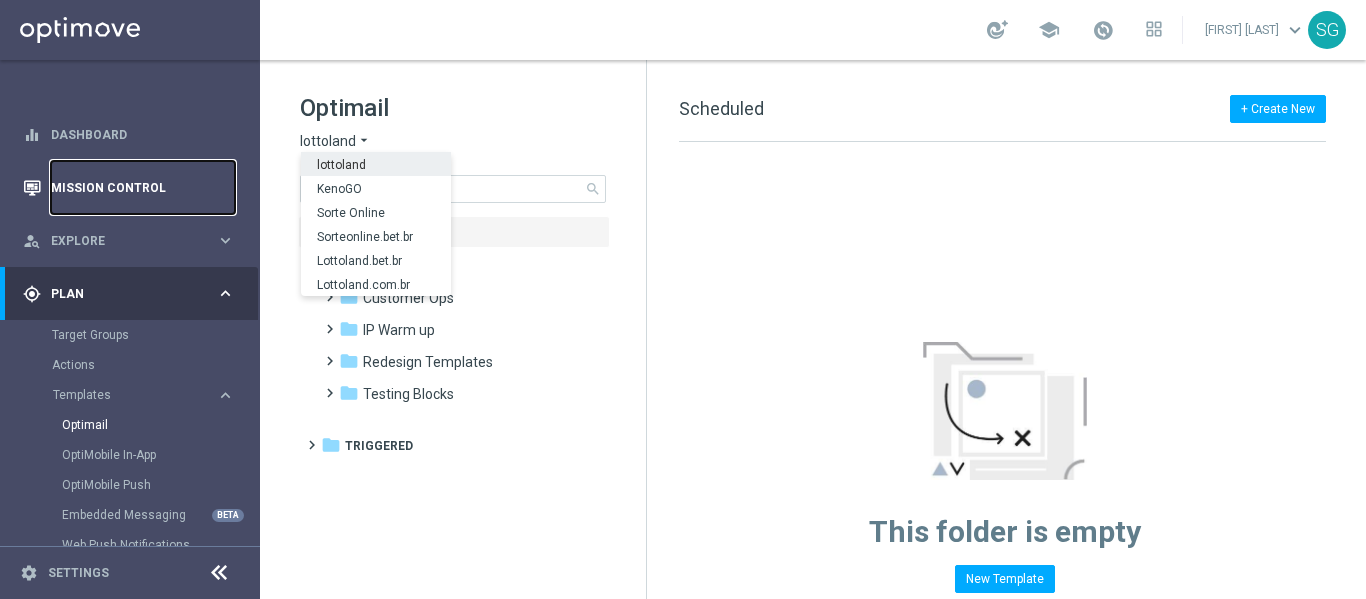 click on "Mission Control" at bounding box center [143, 187] 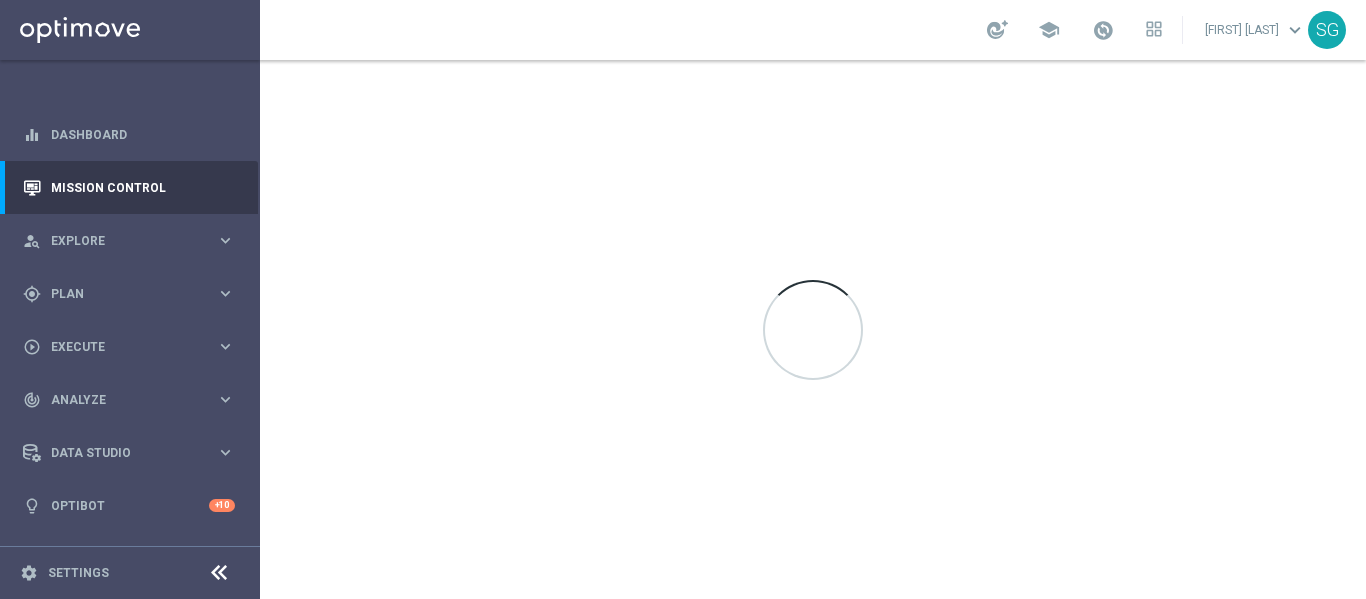 click at bounding box center [218, 573] 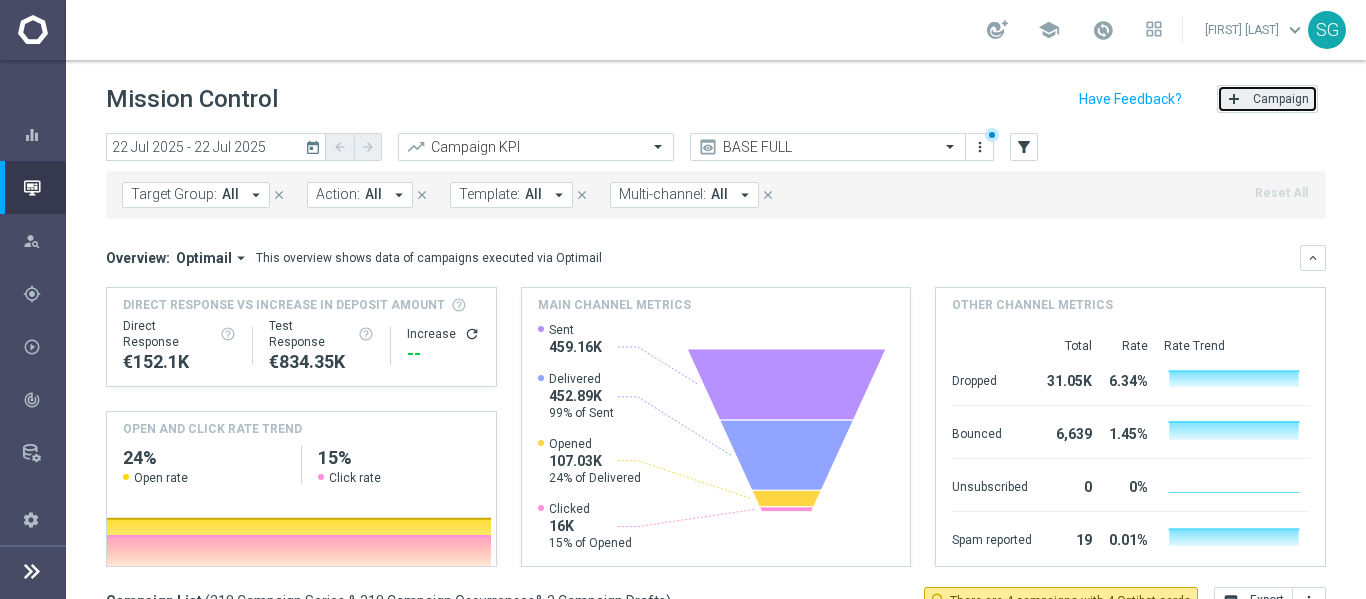 click on "add
Campaign" 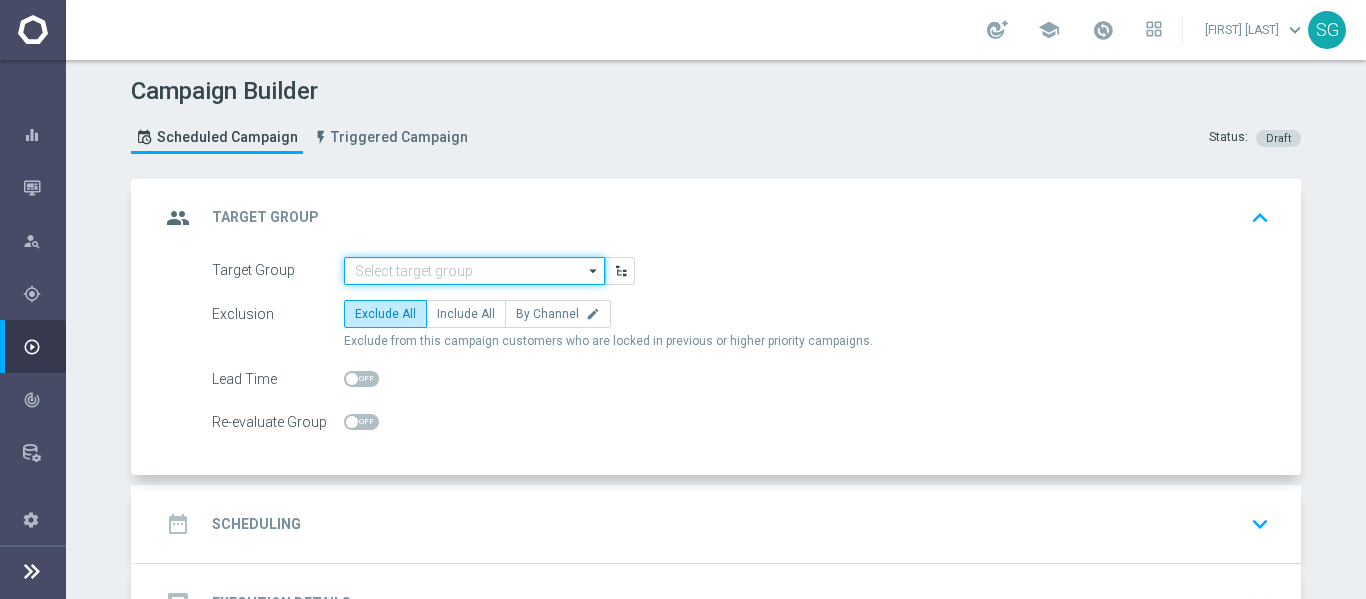 click 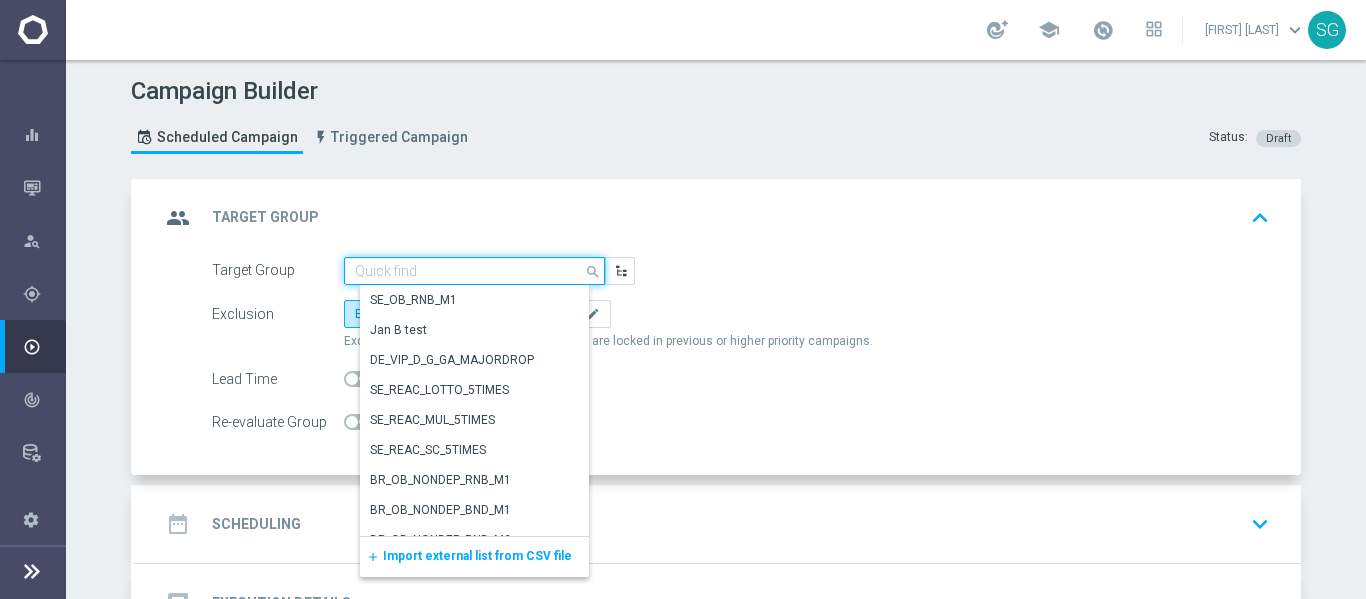 paste on "BR_SOL__DEPOSITORS__ALL_EMA_TAC_GM" 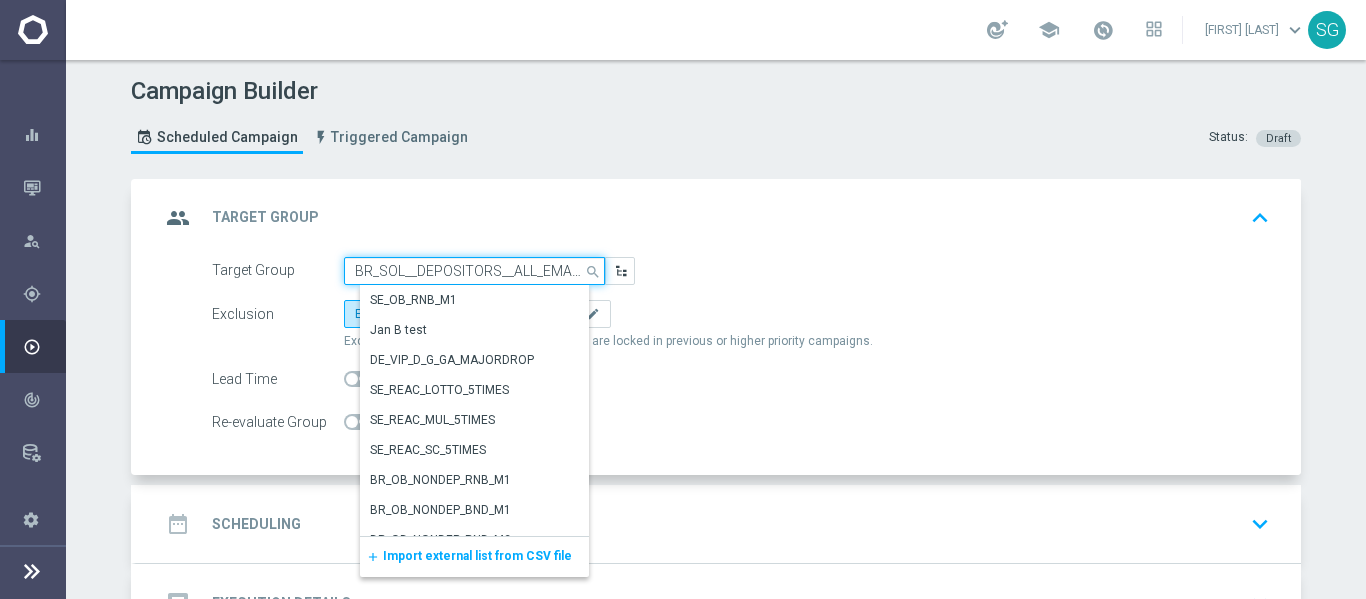 scroll, scrollTop: 0, scrollLeft: 43, axis: horizontal 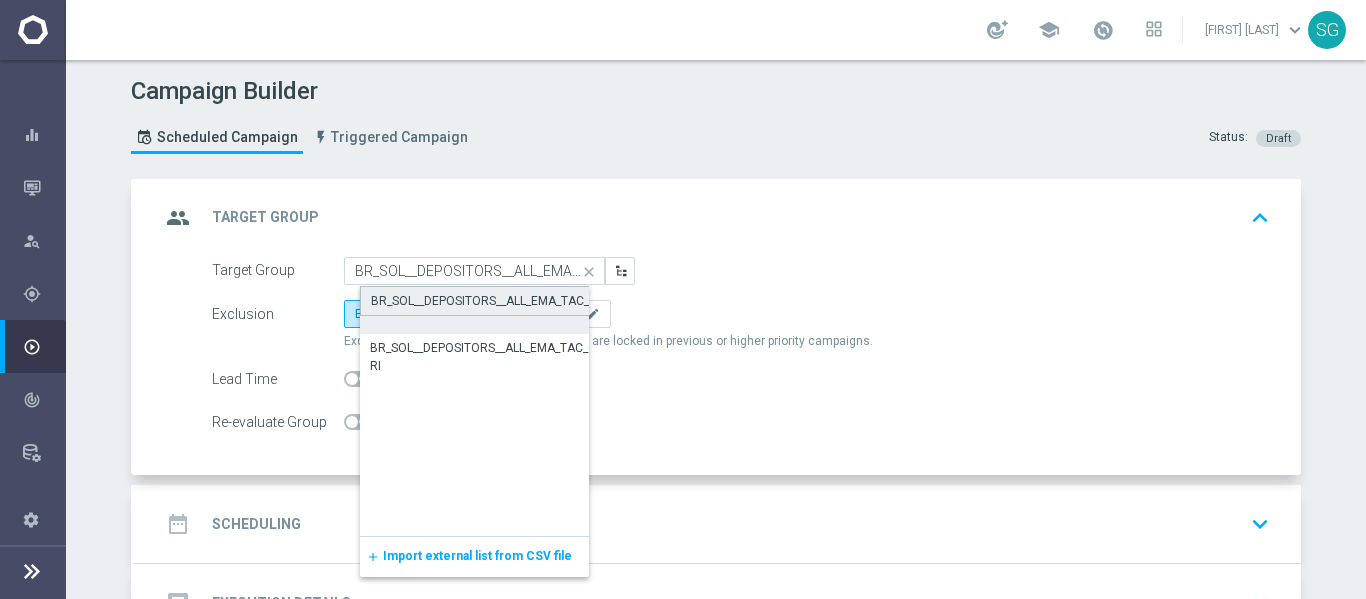 click on "BR_SOL__DEPOSITORS__ALL_EMA_TAC_GM" 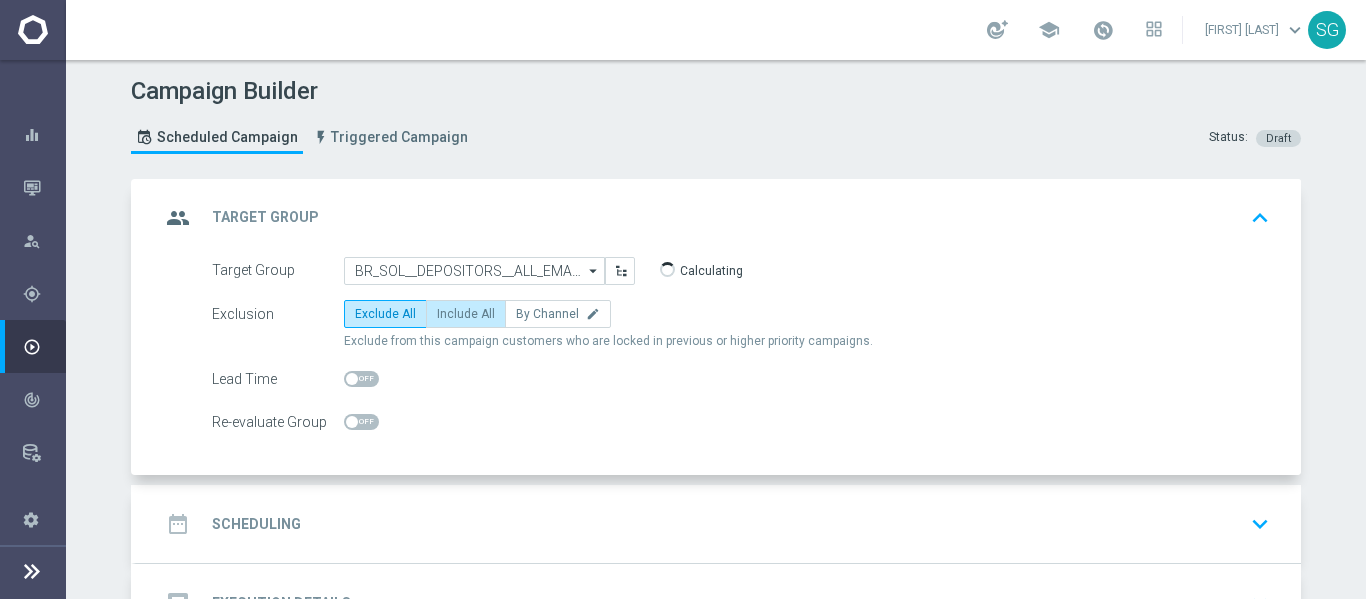 click on "Include All" 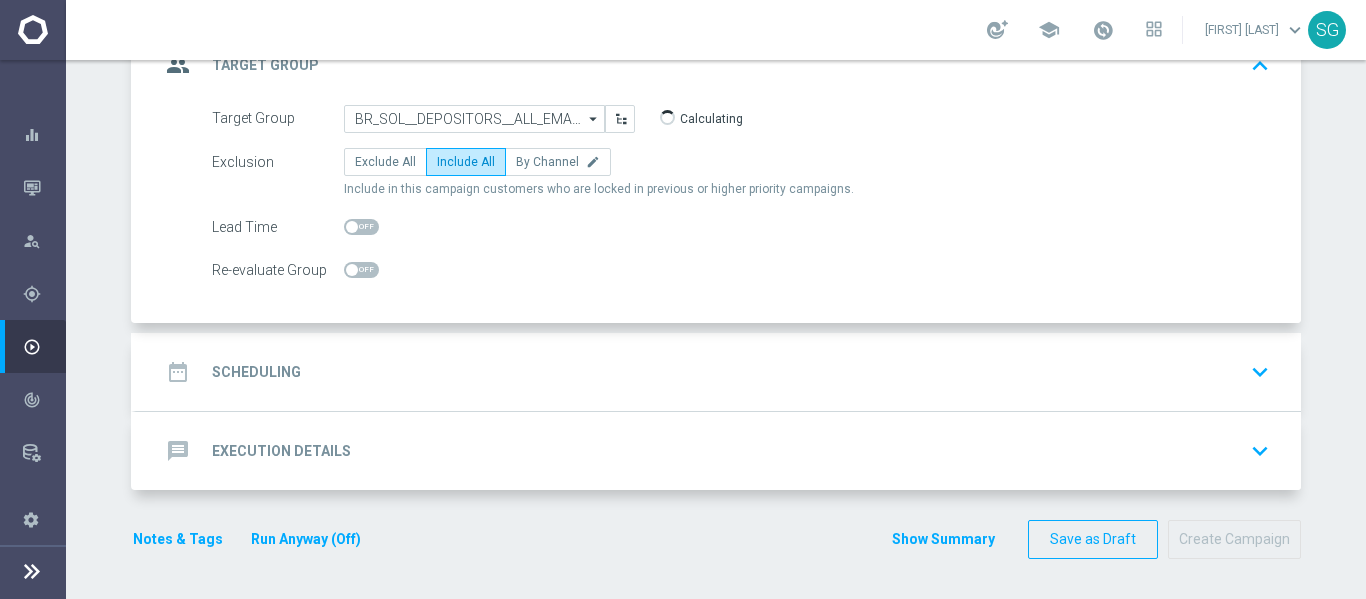 click on "date_range
Scheduling
keyboard_arrow_down" 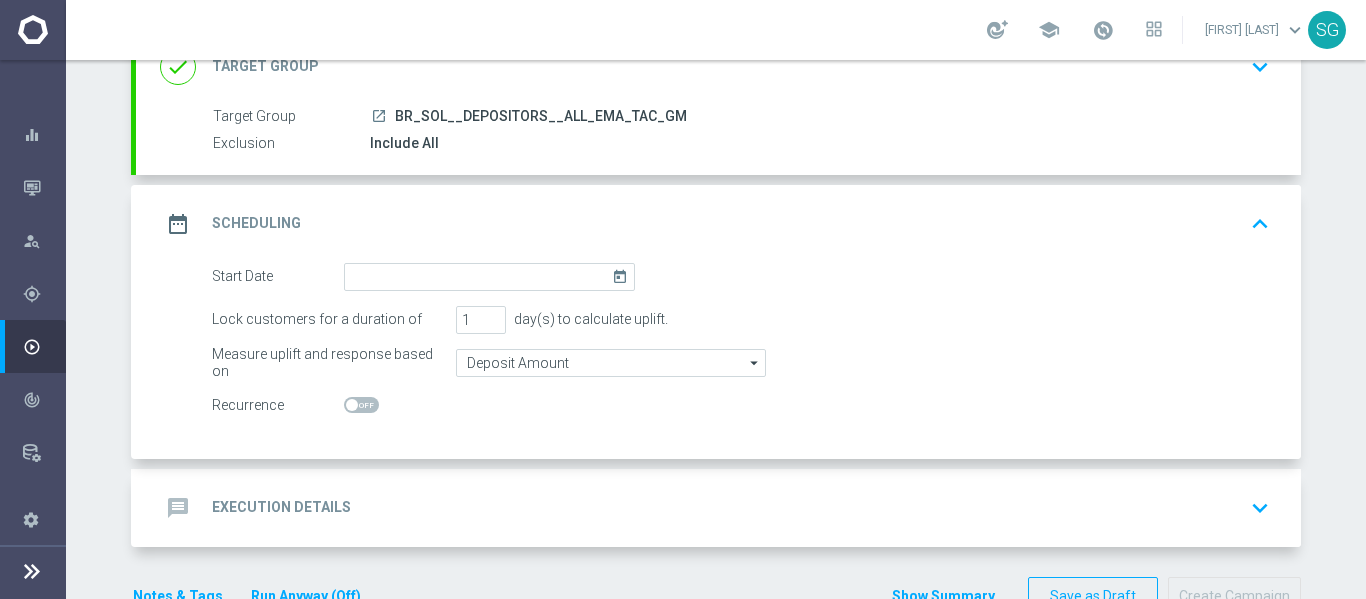 scroll, scrollTop: 207, scrollLeft: 0, axis: vertical 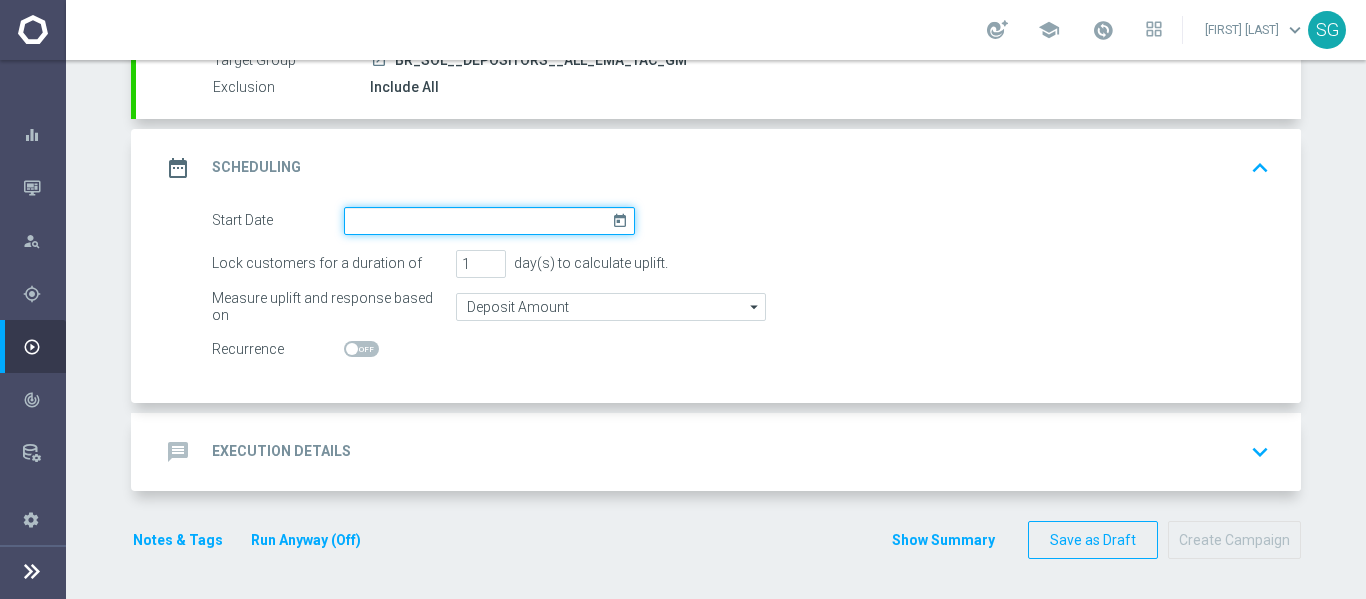 click 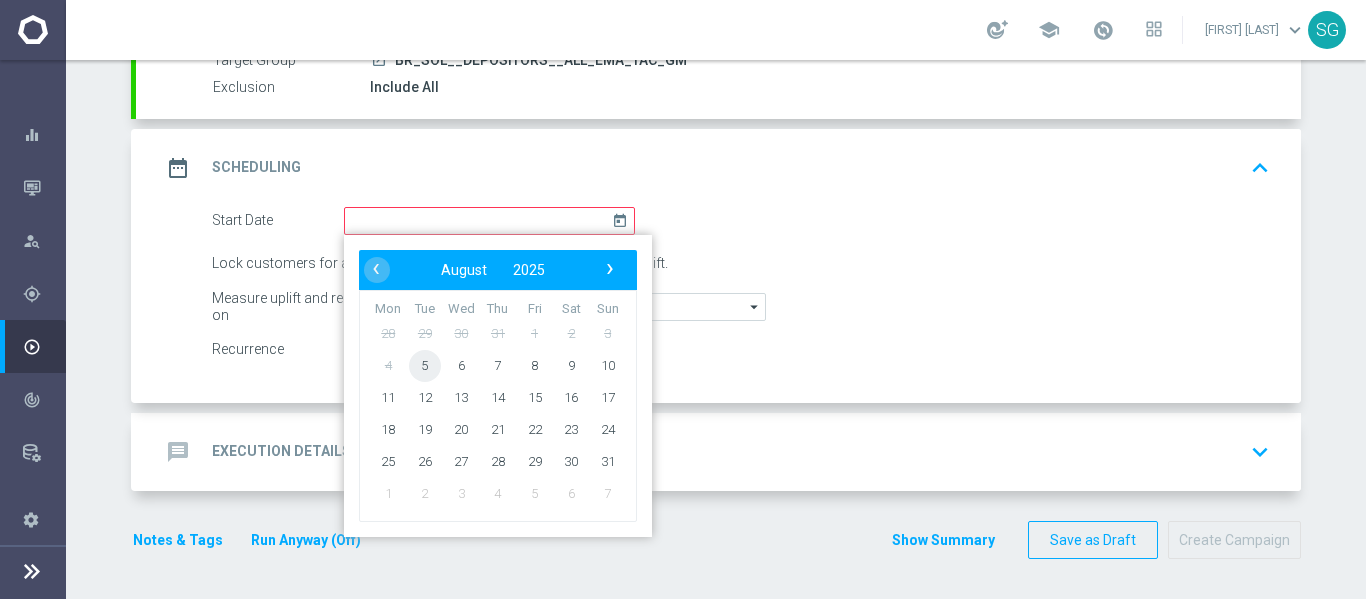 click on "5" 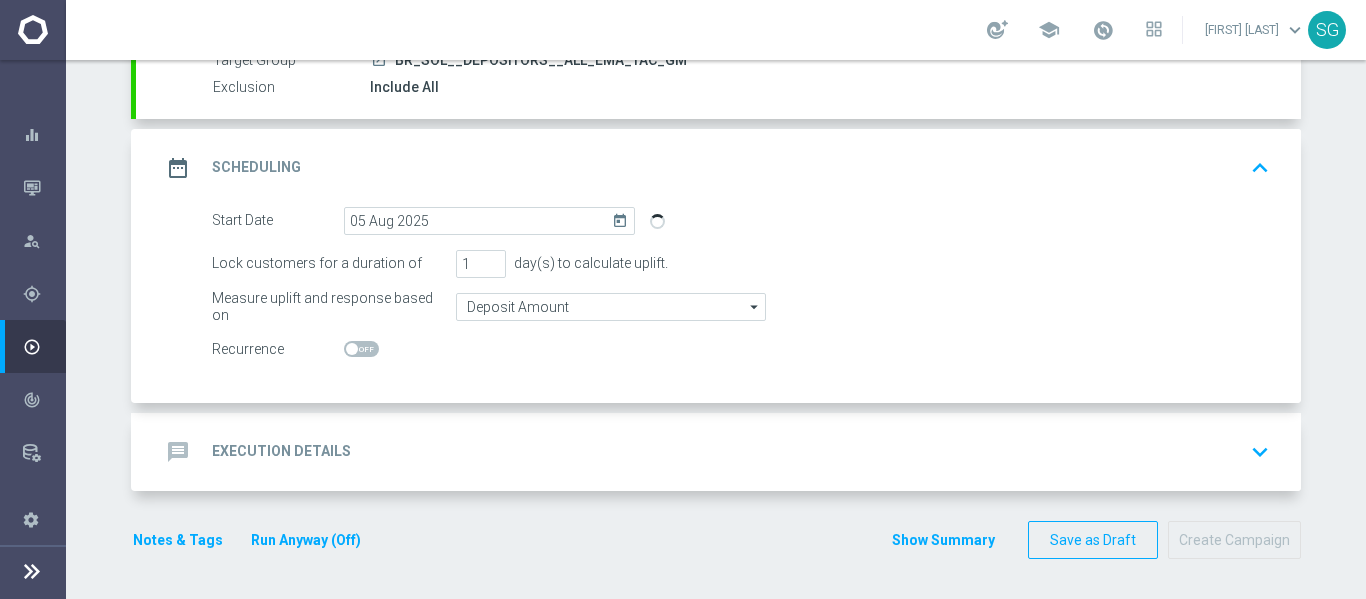 click on "message
Execution Details
keyboard_arrow_down" 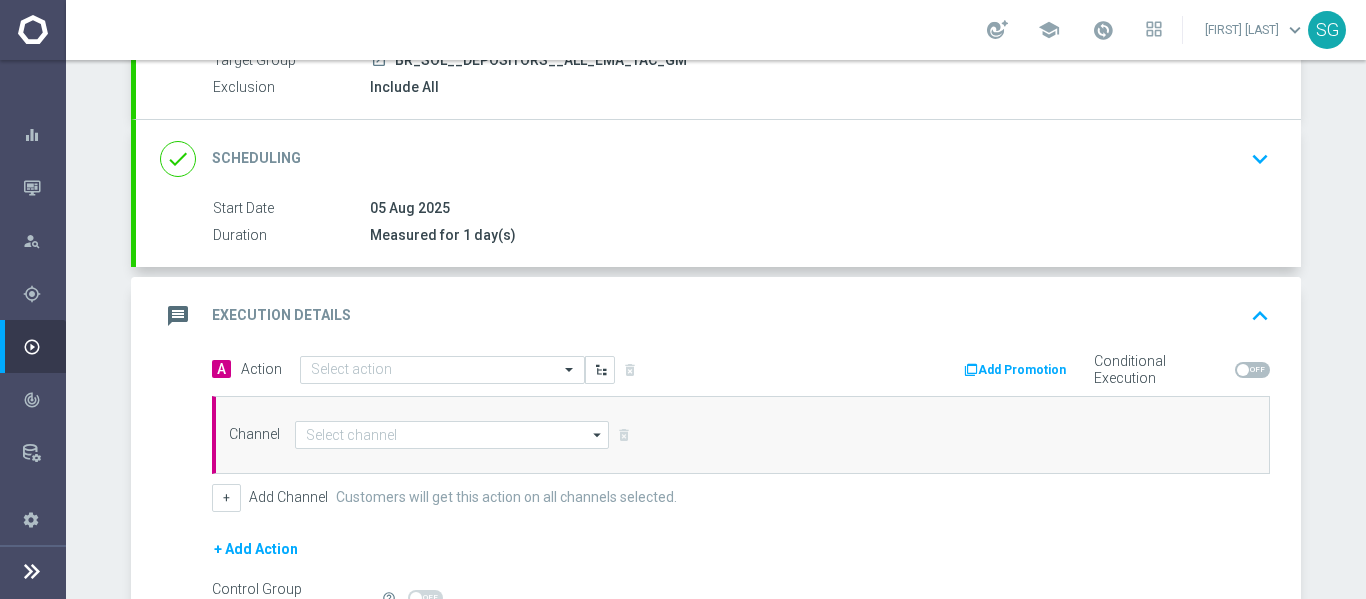scroll, scrollTop: 436, scrollLeft: 0, axis: vertical 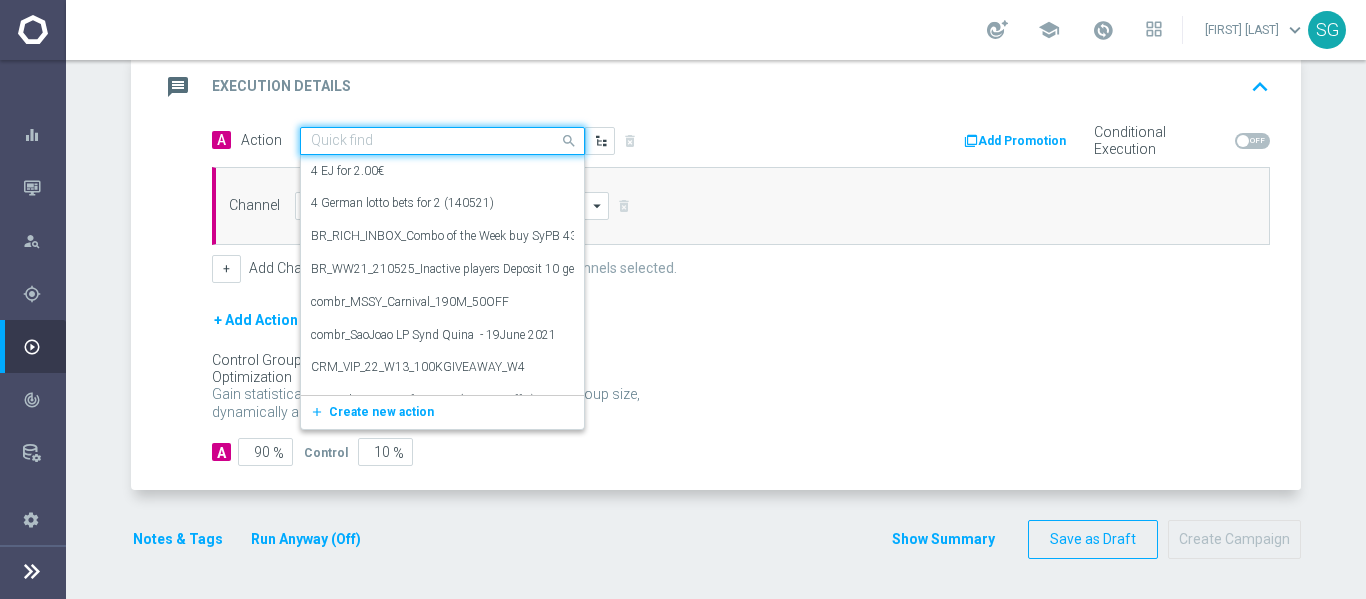 click 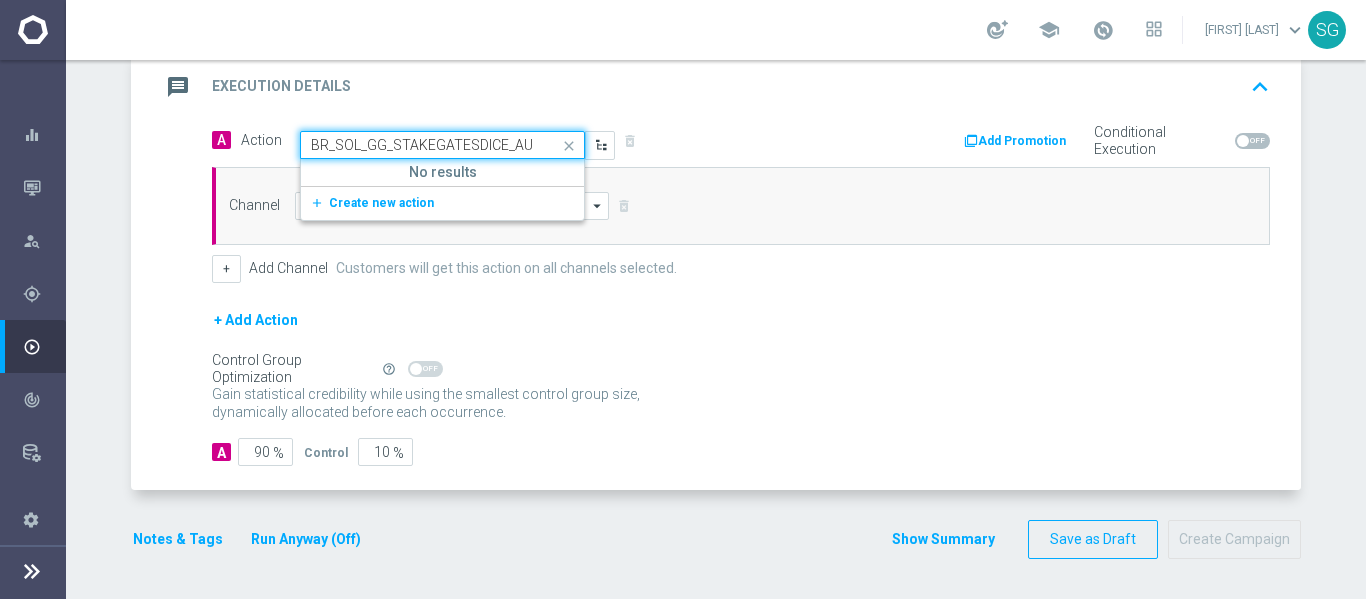 scroll, scrollTop: 0, scrollLeft: 141, axis: horizontal 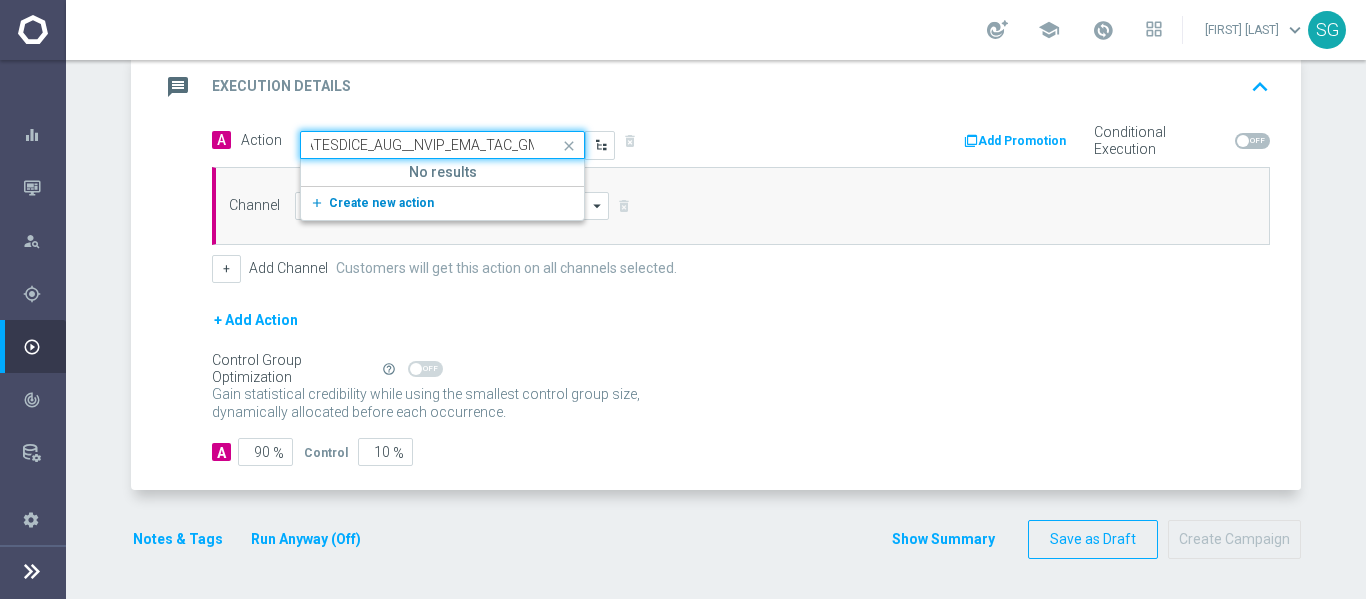 click on "Create new action" at bounding box center [381, 203] 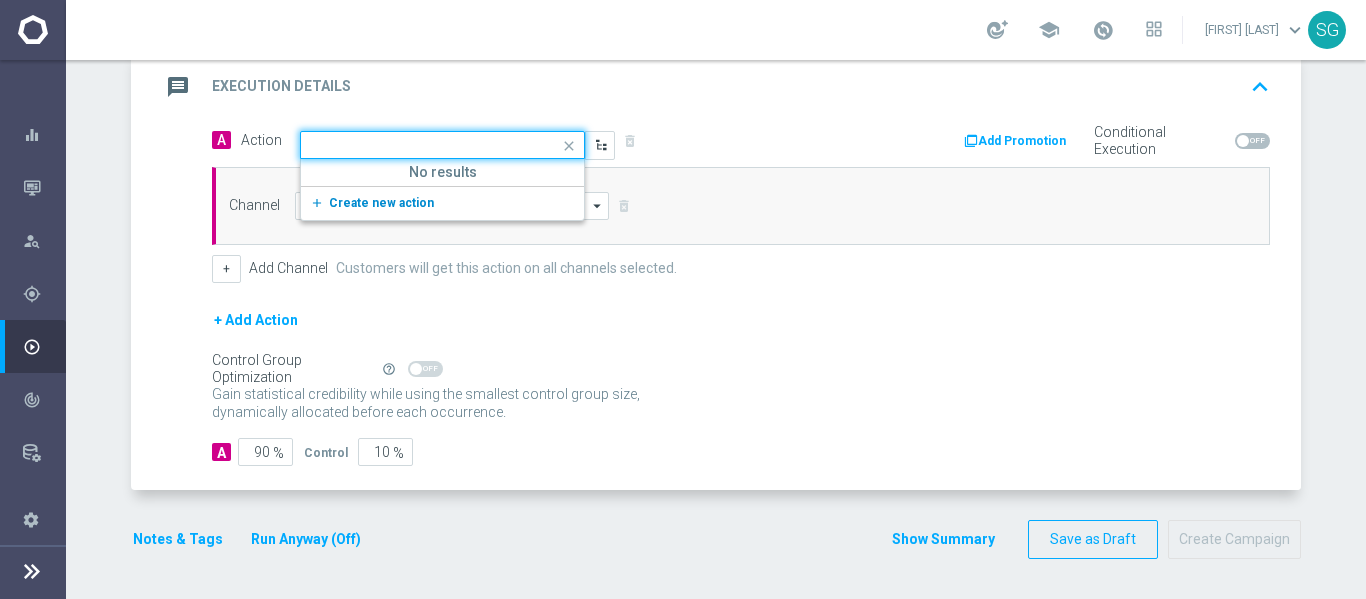 scroll, scrollTop: 0, scrollLeft: 0, axis: both 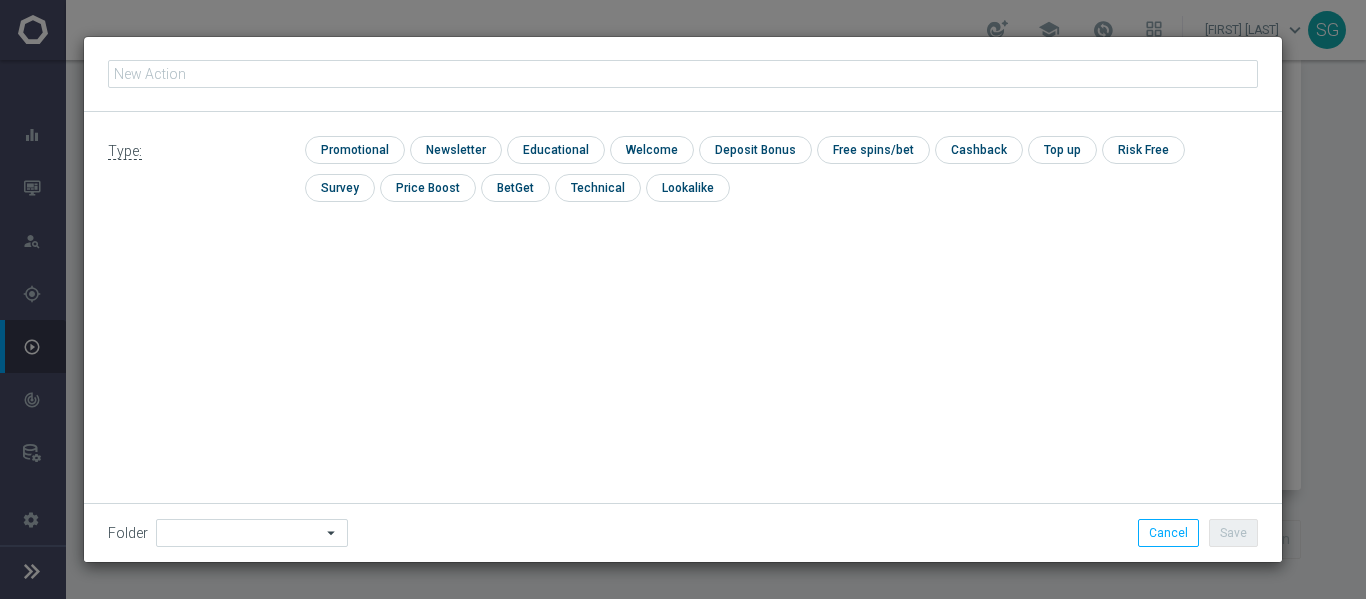 type on "BR_SOL_GG_STAKEGATESDICE_AUG__NVIP_EMA_TAC_GM" 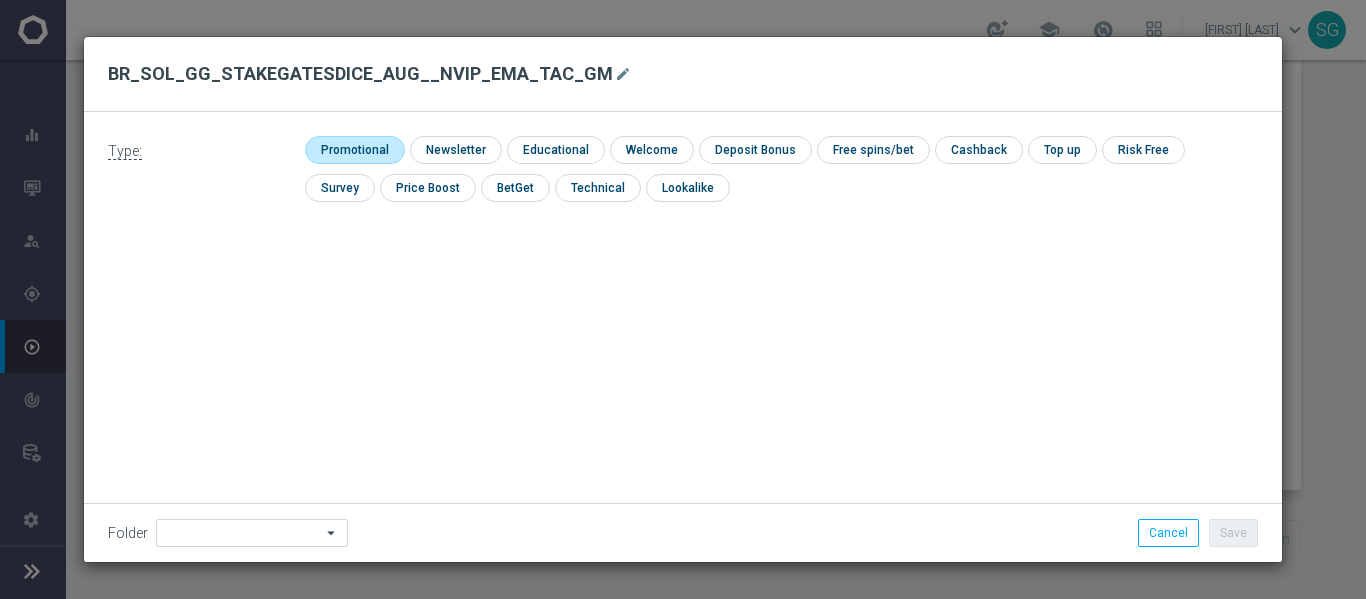 click 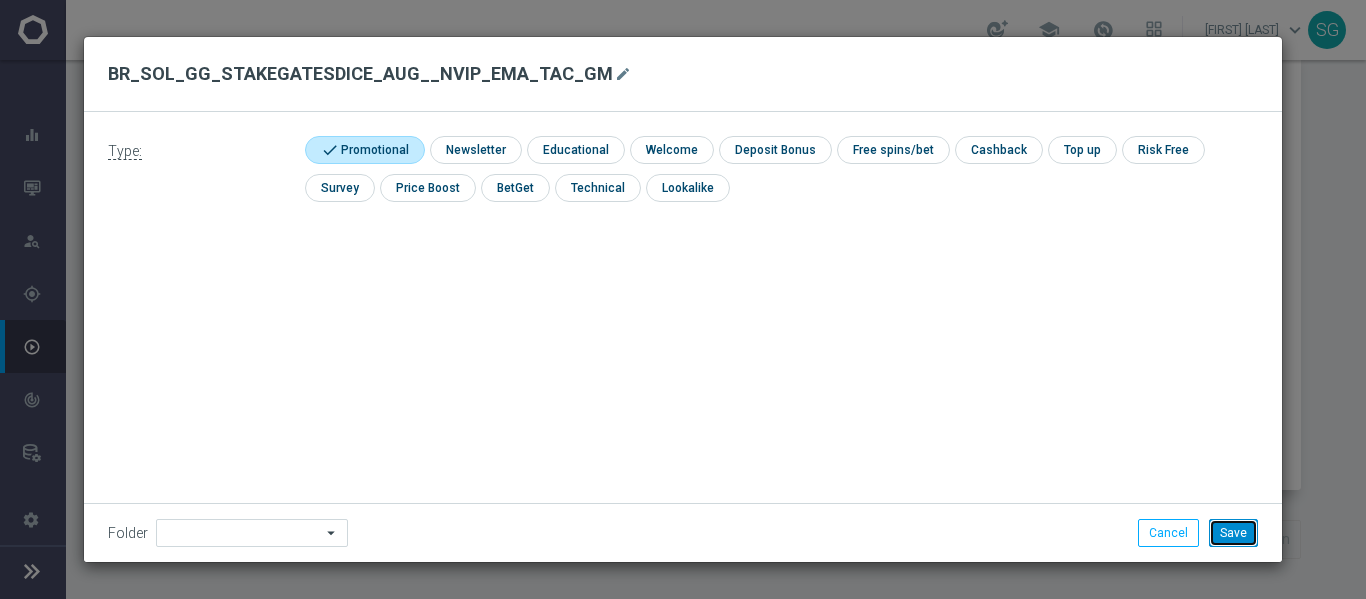 click on "Save" 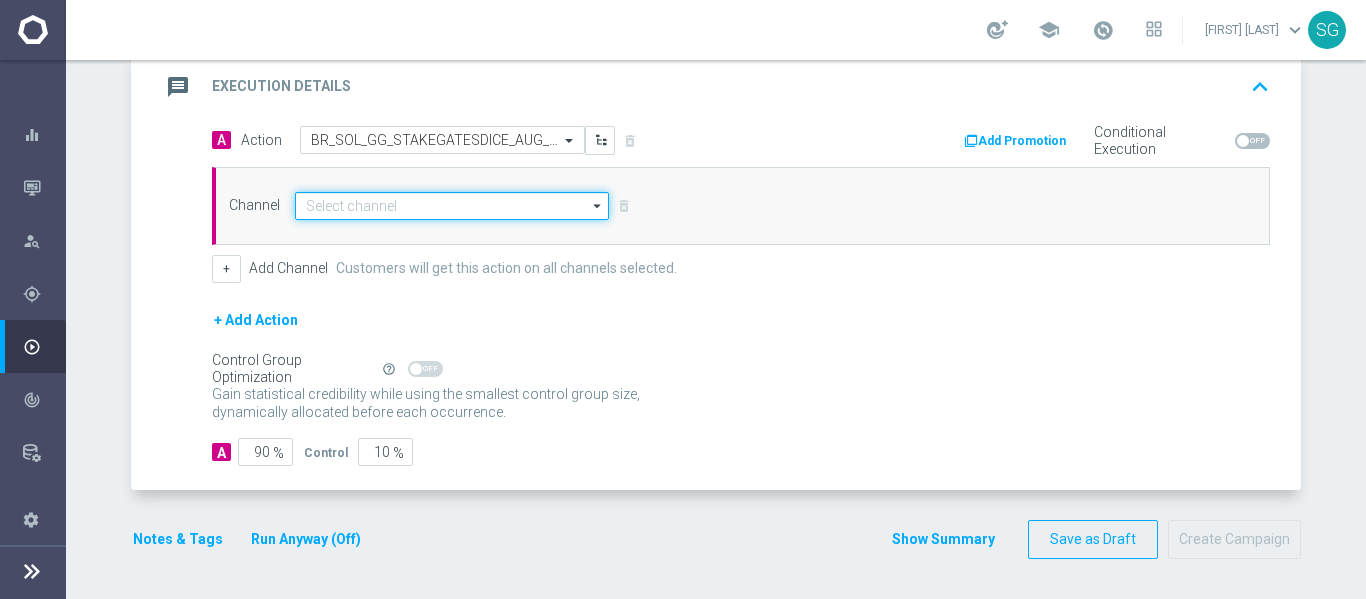 click 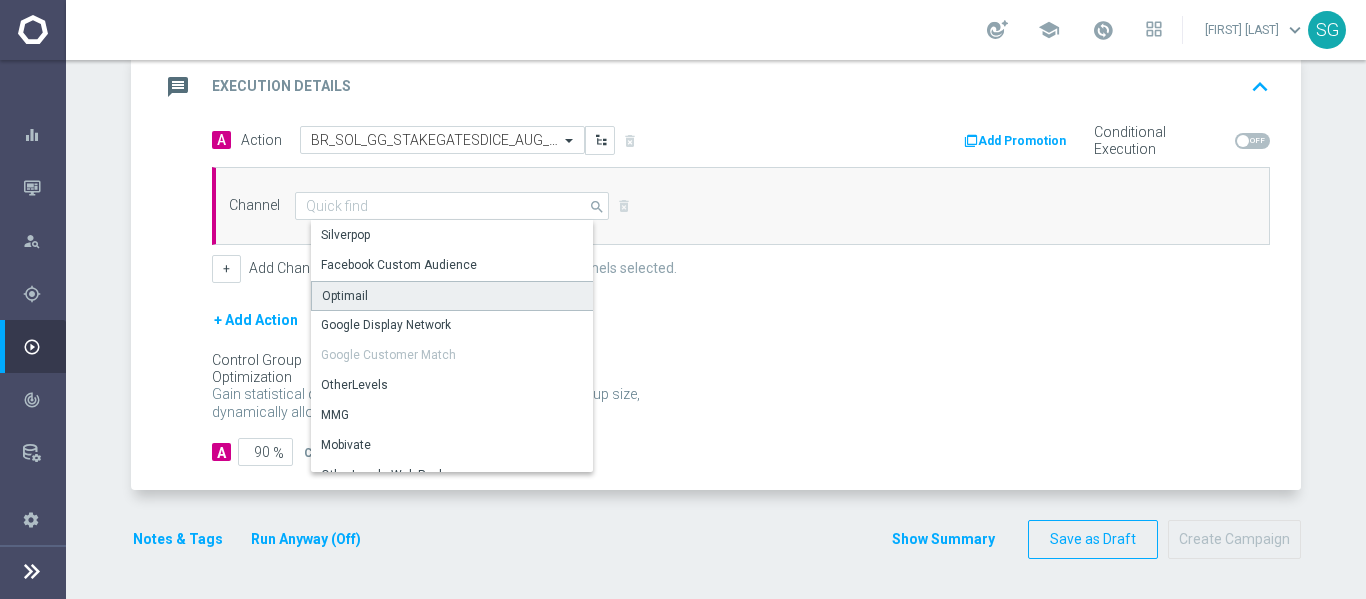 click on "Optimail" 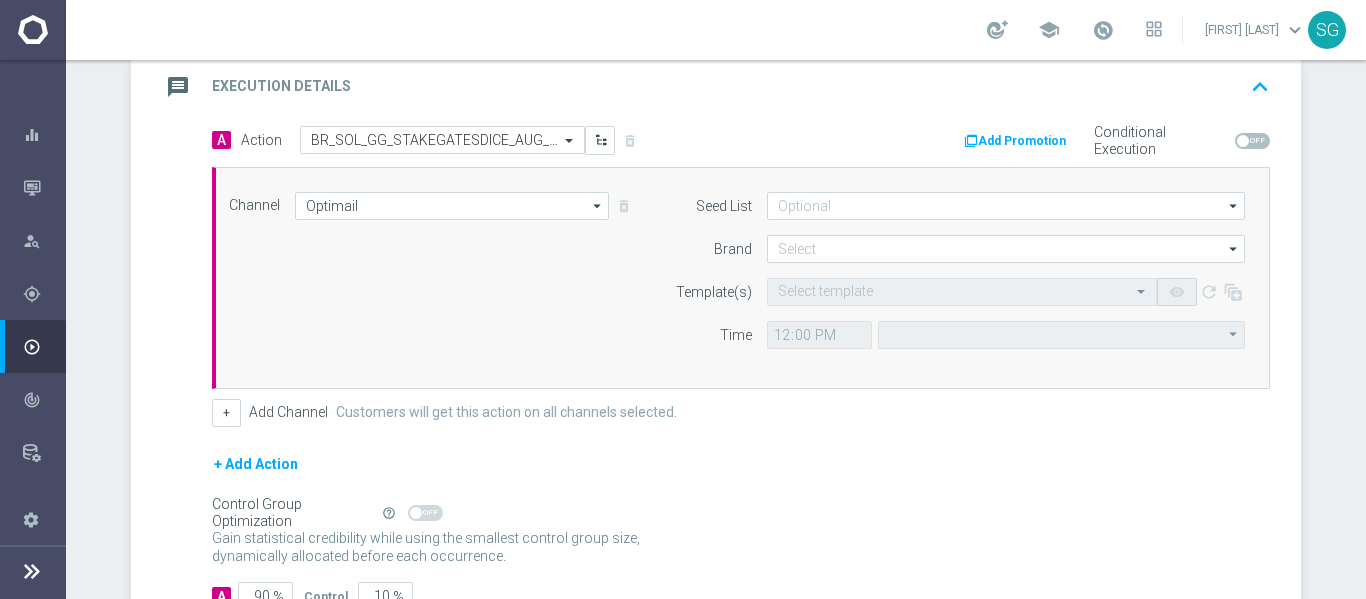 type on "Coordinated Universal Time (UTC 00:00)" 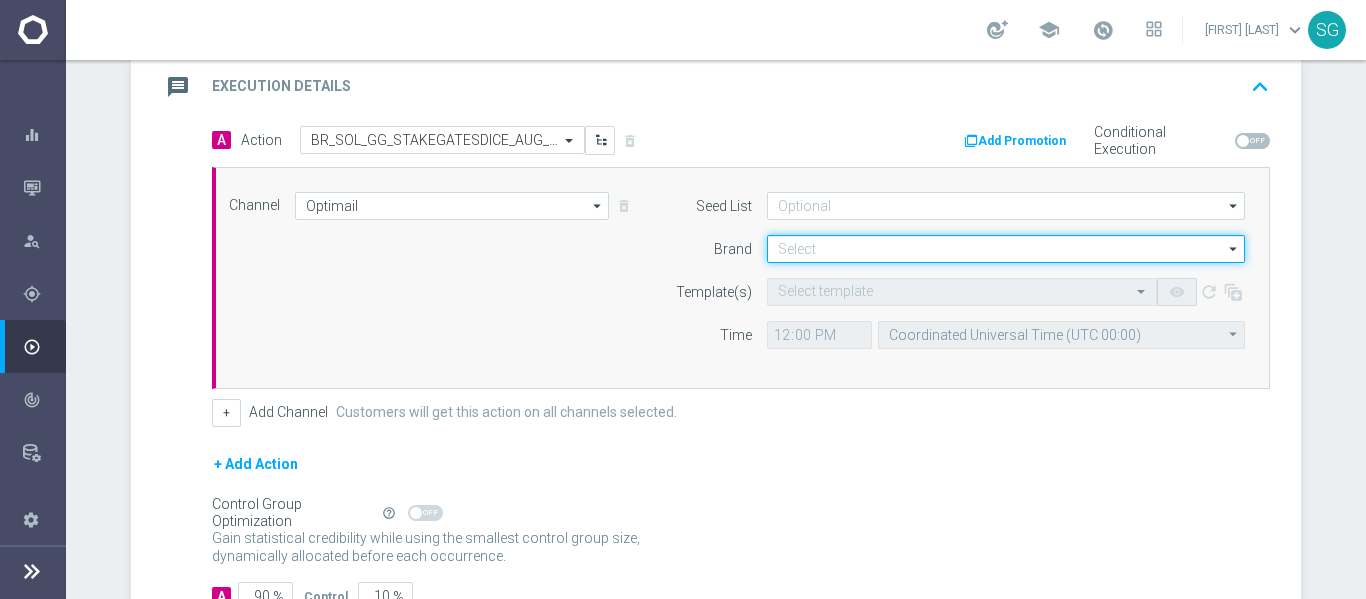 click 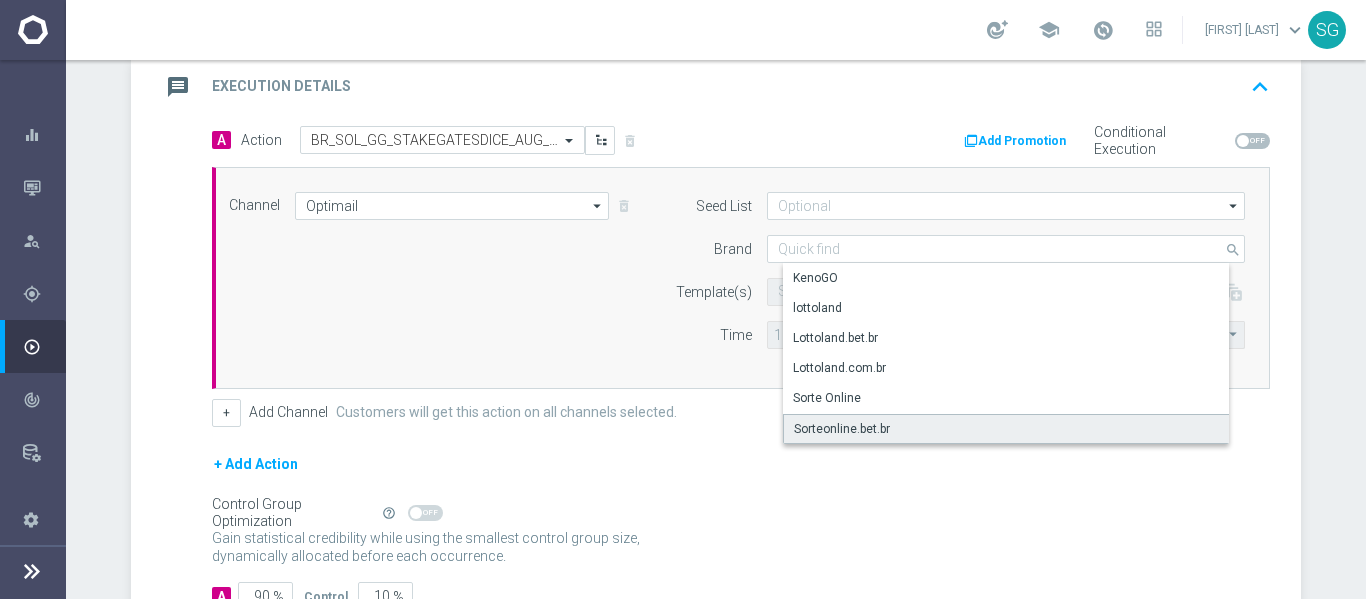 click on "Sorteonline.bet.br" 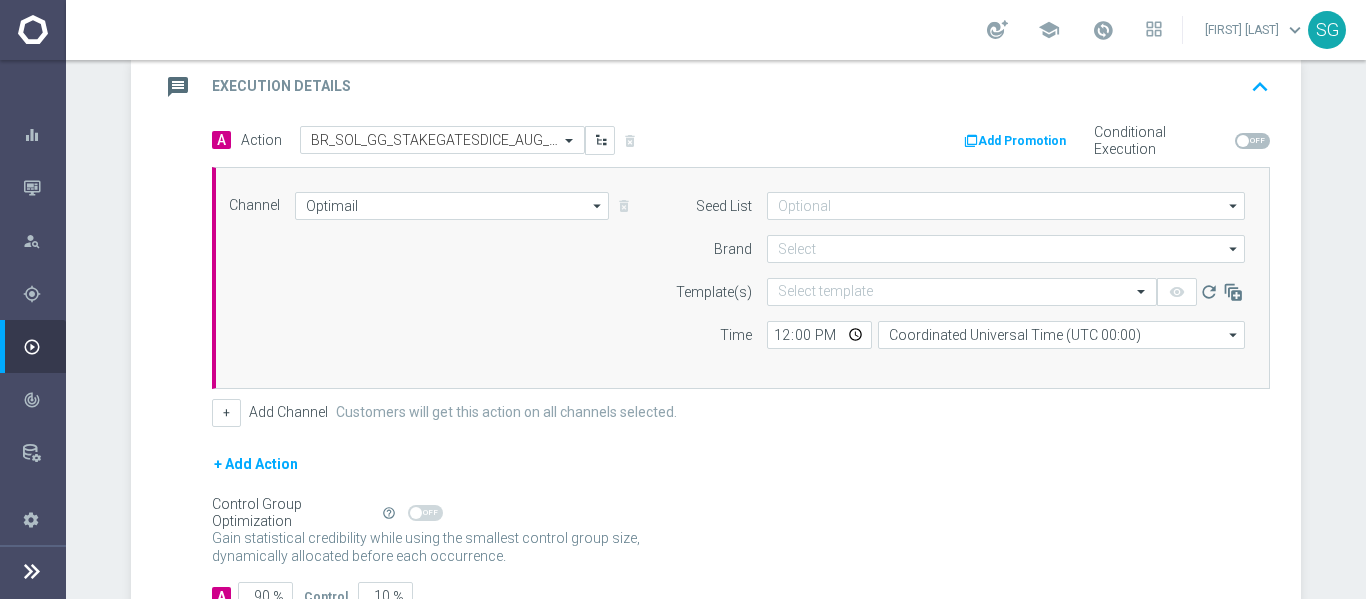 type on "Sorteonline.bet.br" 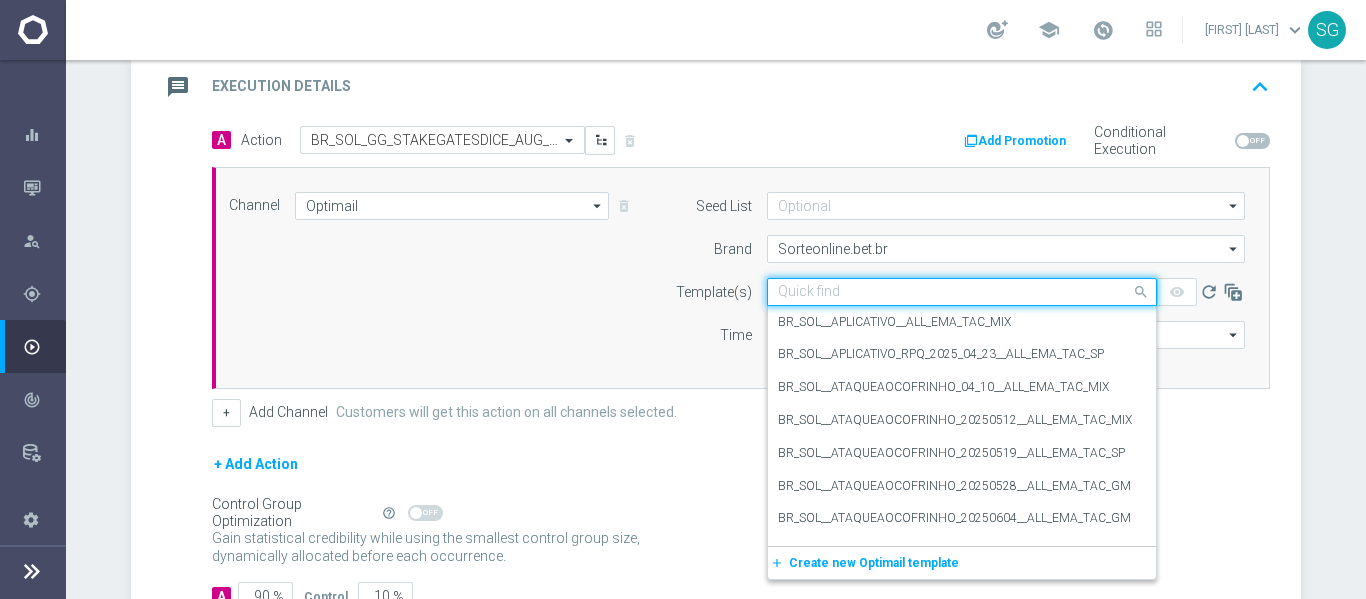 click 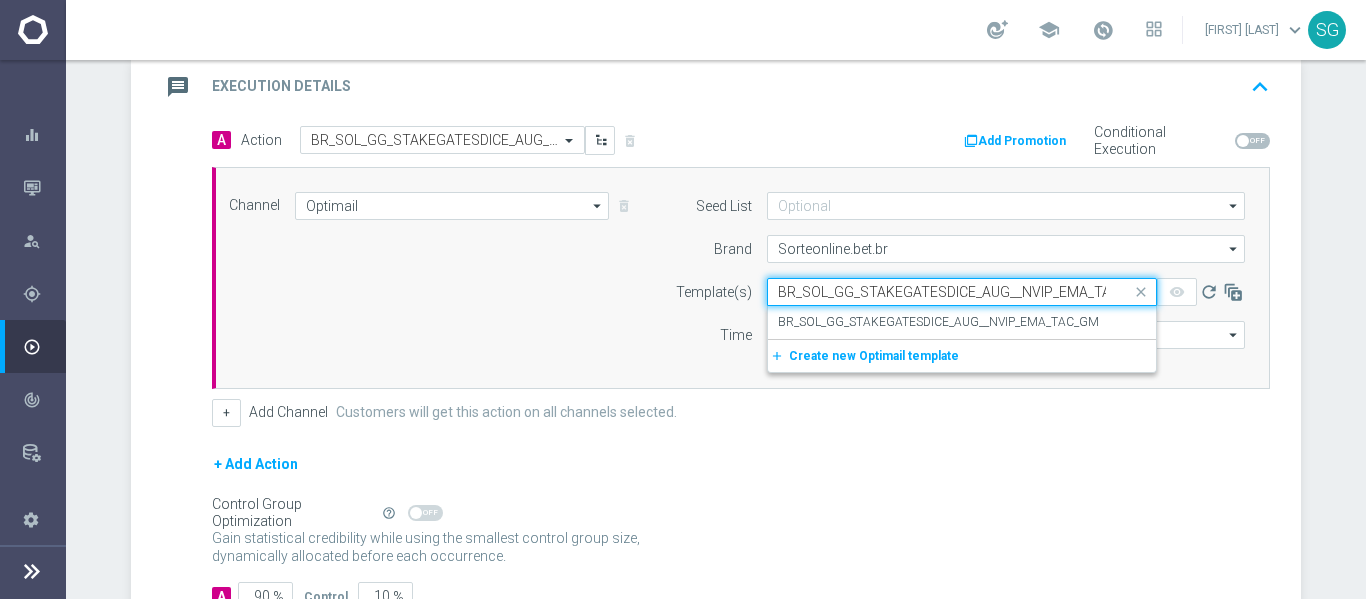 scroll, scrollTop: 0, scrollLeft: 36, axis: horizontal 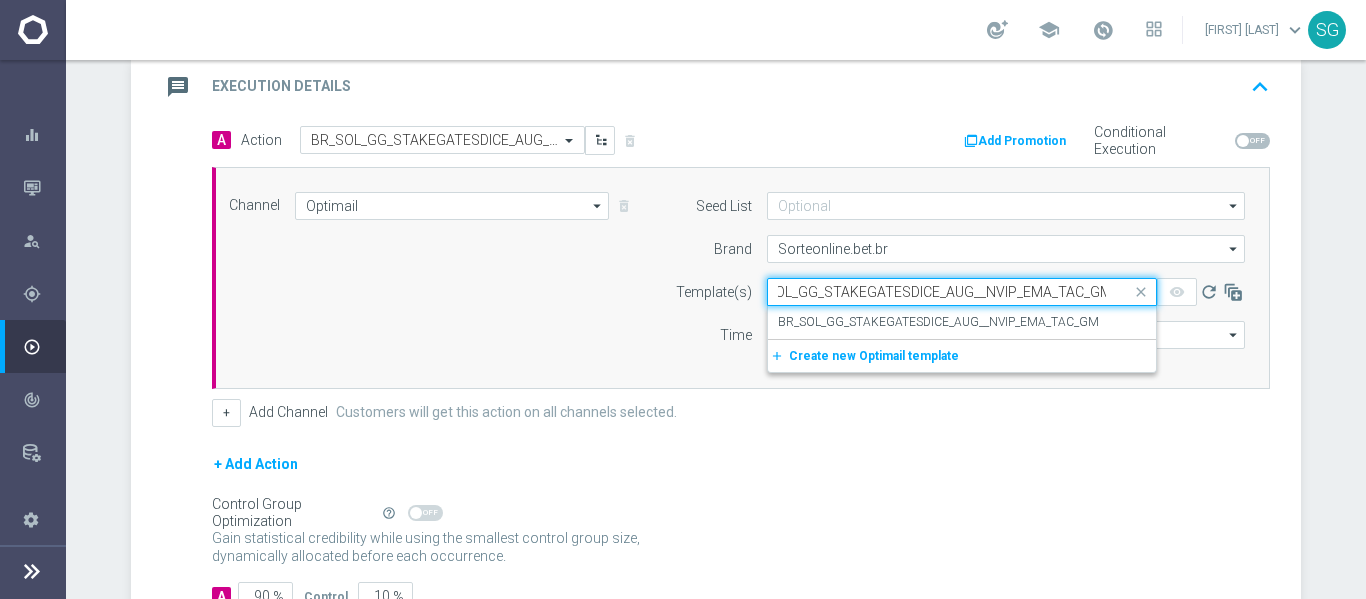 type on "BR_SOL_GG_STAKEGATESDICE_AUG__NVIP_EMA_TAC_GM" 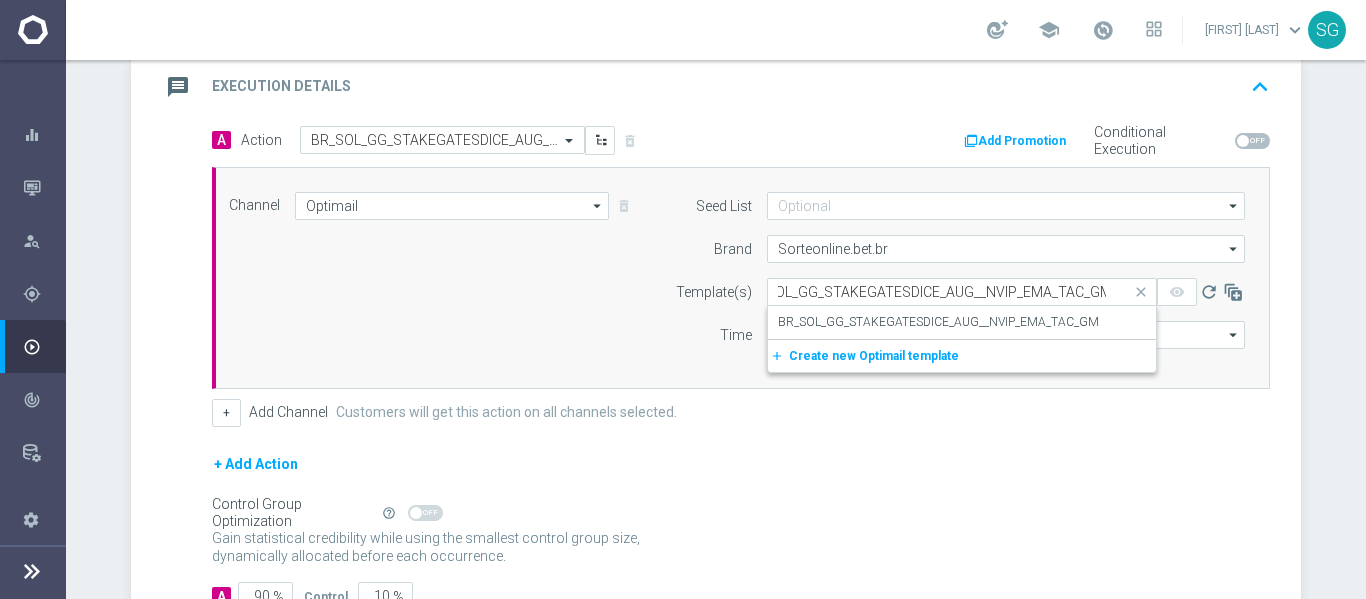 scroll, scrollTop: 0, scrollLeft: 0, axis: both 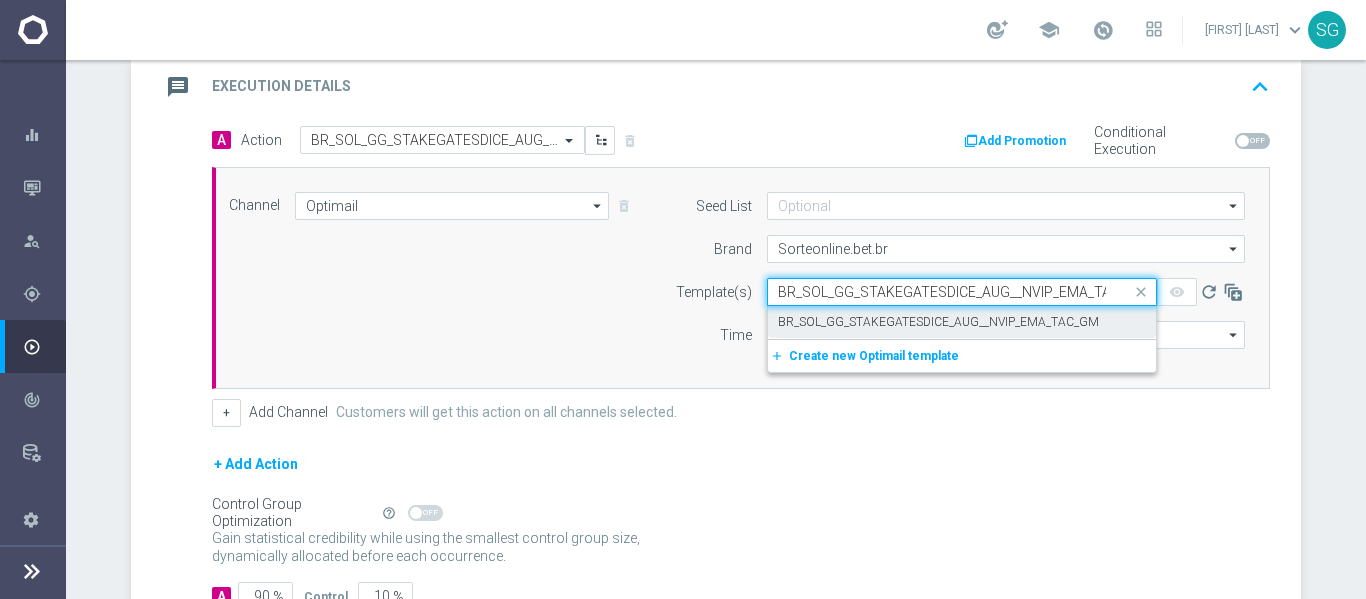 click on "BR_SOL_GG_STAKEGATESDICE_AUG__NVIP_EMA_TAC_GM" at bounding box center (938, 322) 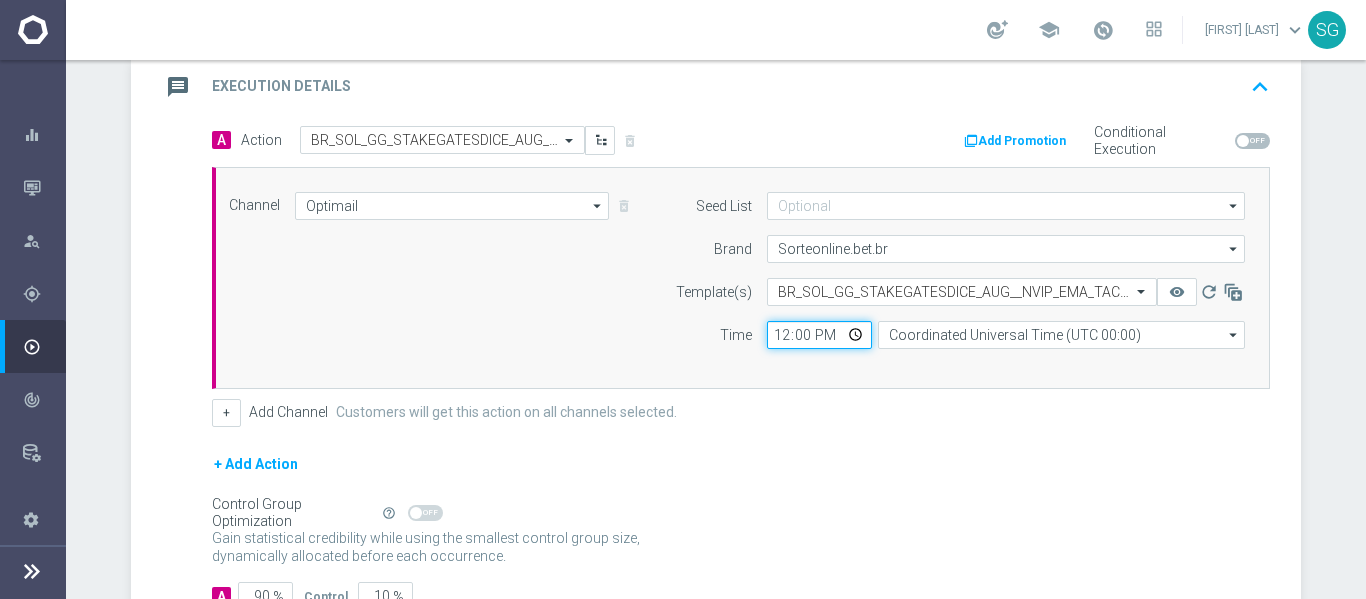 click on "12:00" 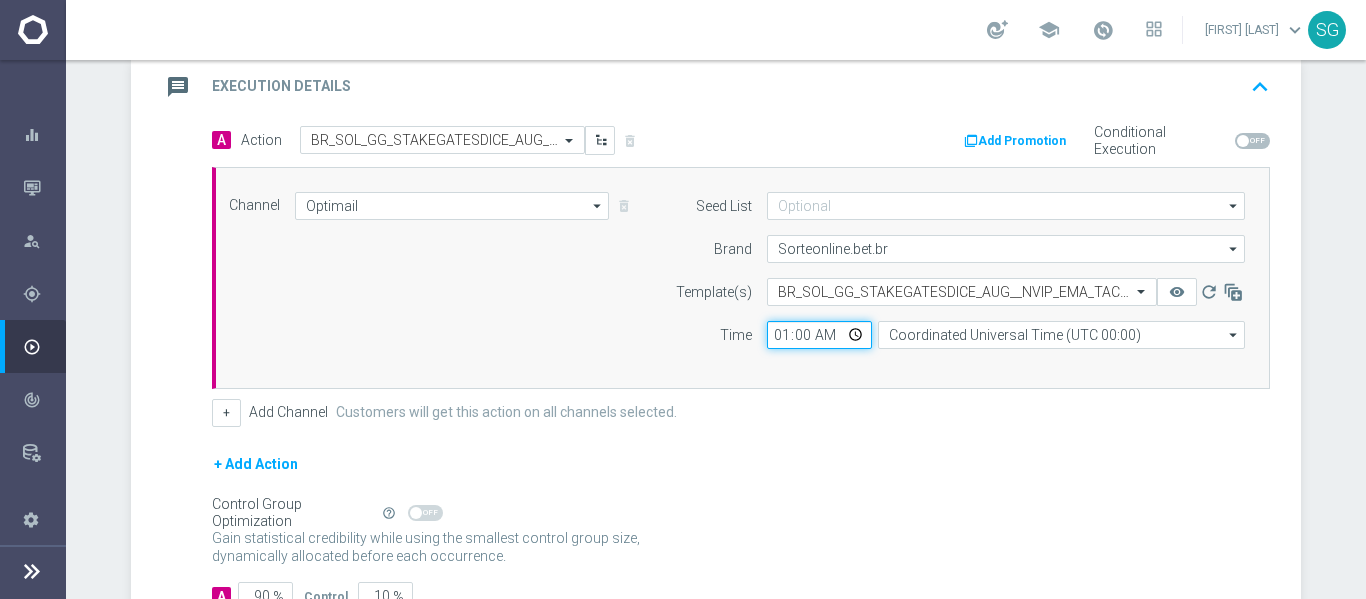 type on "17:00" 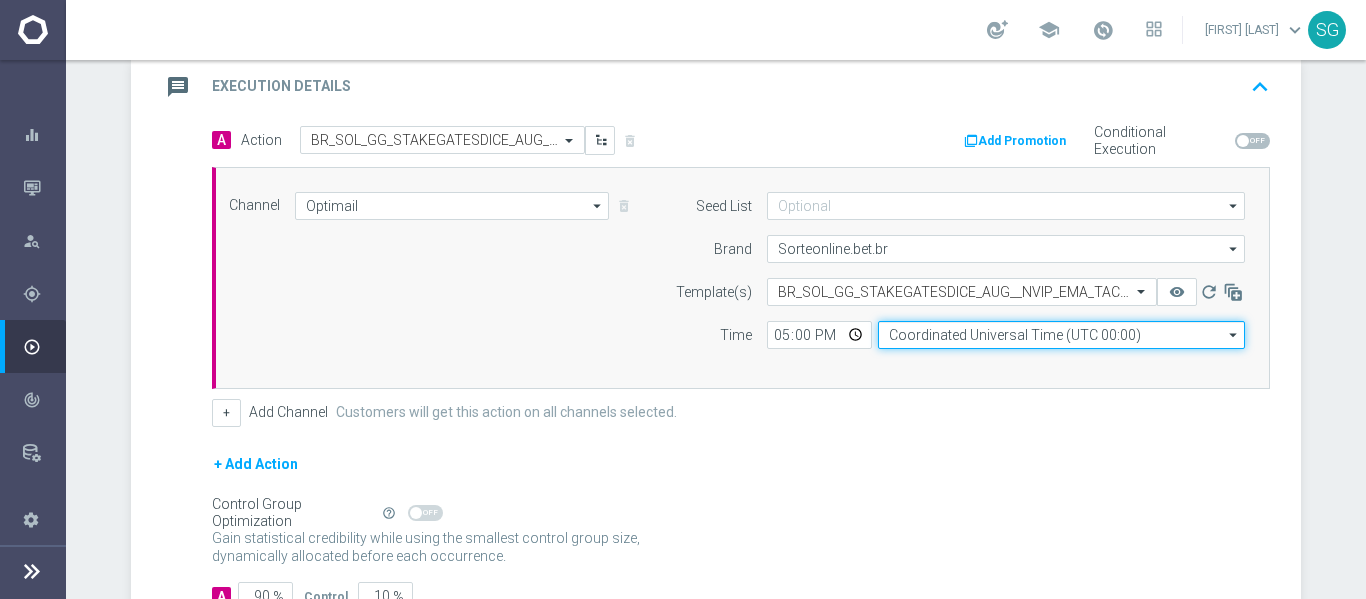 click on "Coordinated Universal Time (UTC 00:00)" 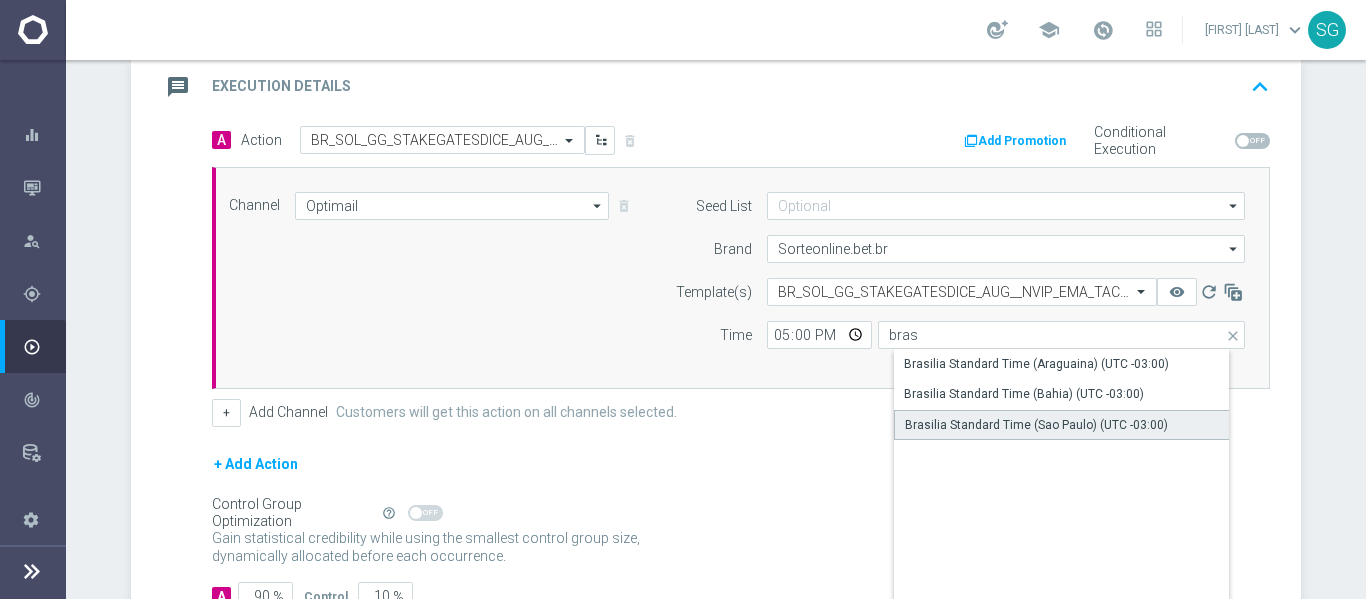 click on "Brasilia Standard Time (Sao Paulo) (UTC -03:00)" 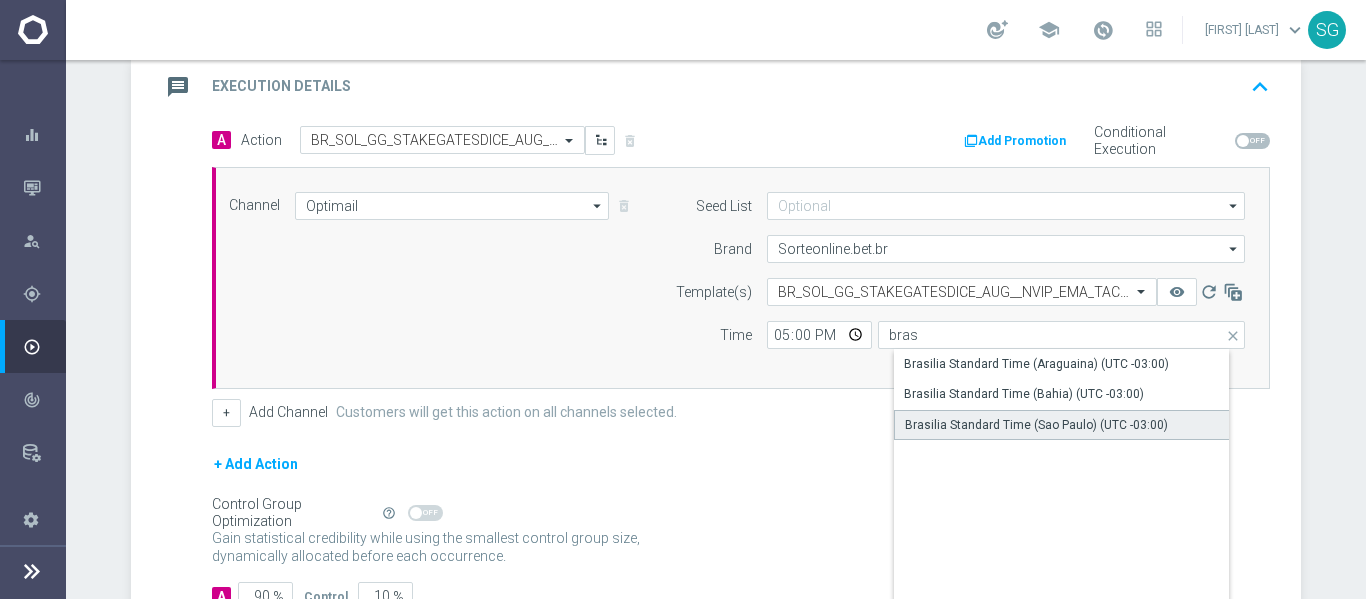 type on "Brasilia Standard Time (Sao Paulo) (UTC -03:00)" 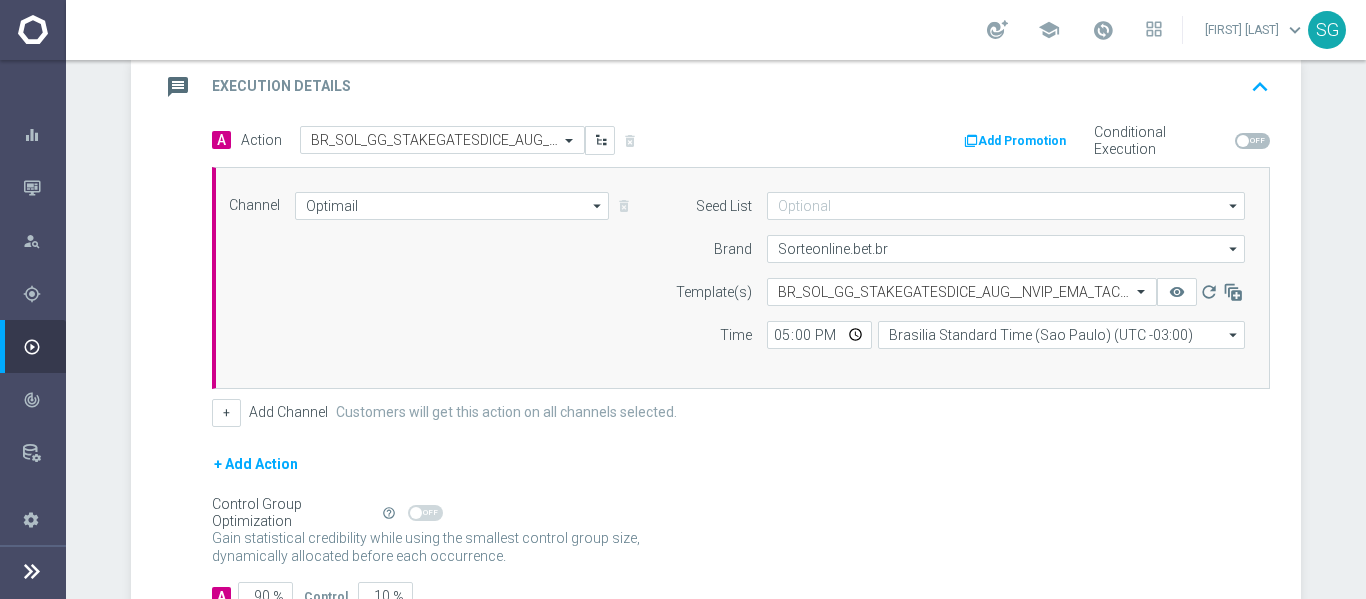 scroll, scrollTop: 580, scrollLeft: 0, axis: vertical 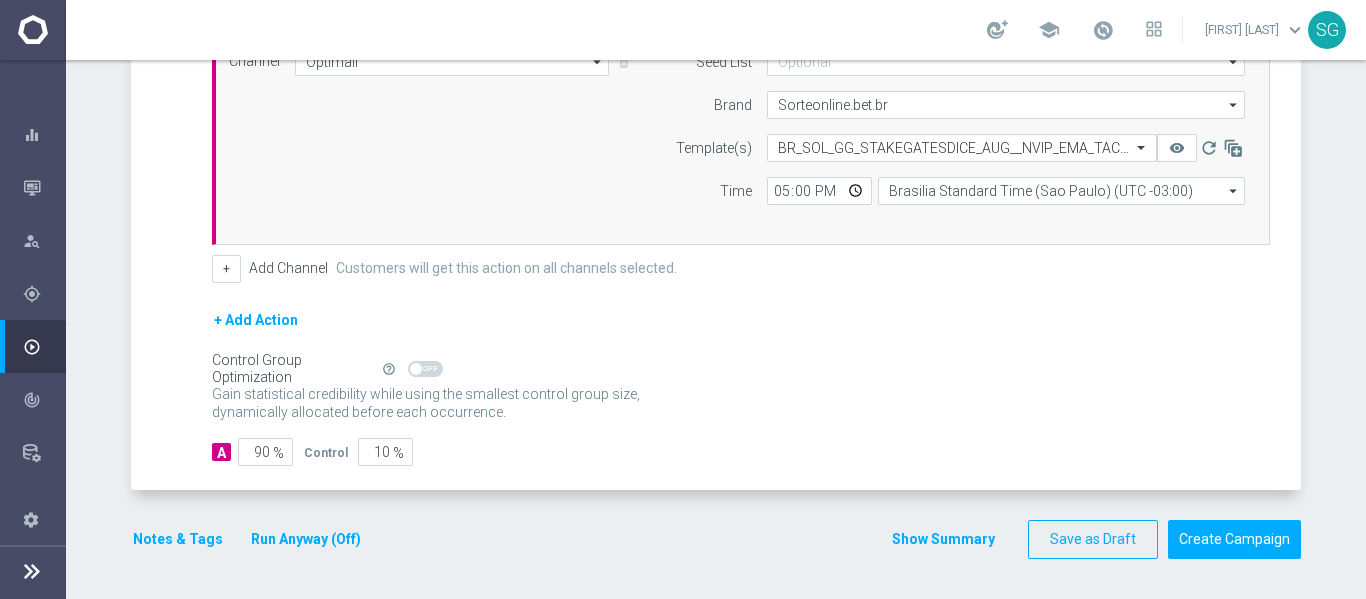 click on "%" 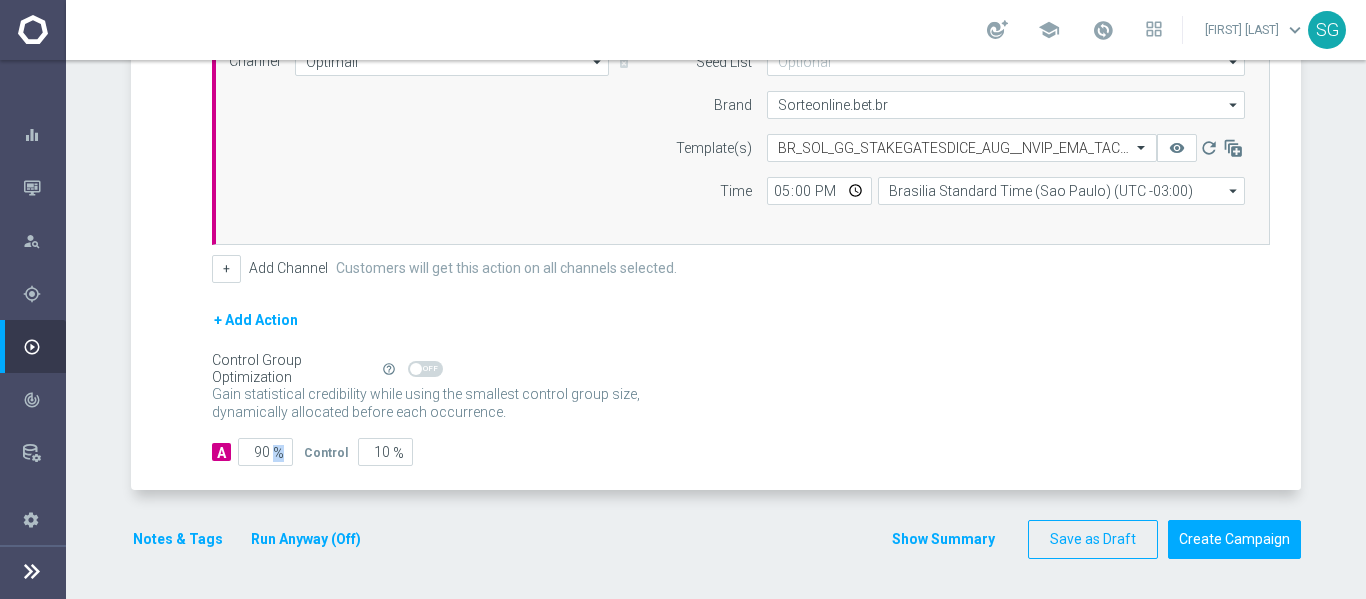 click on "%" 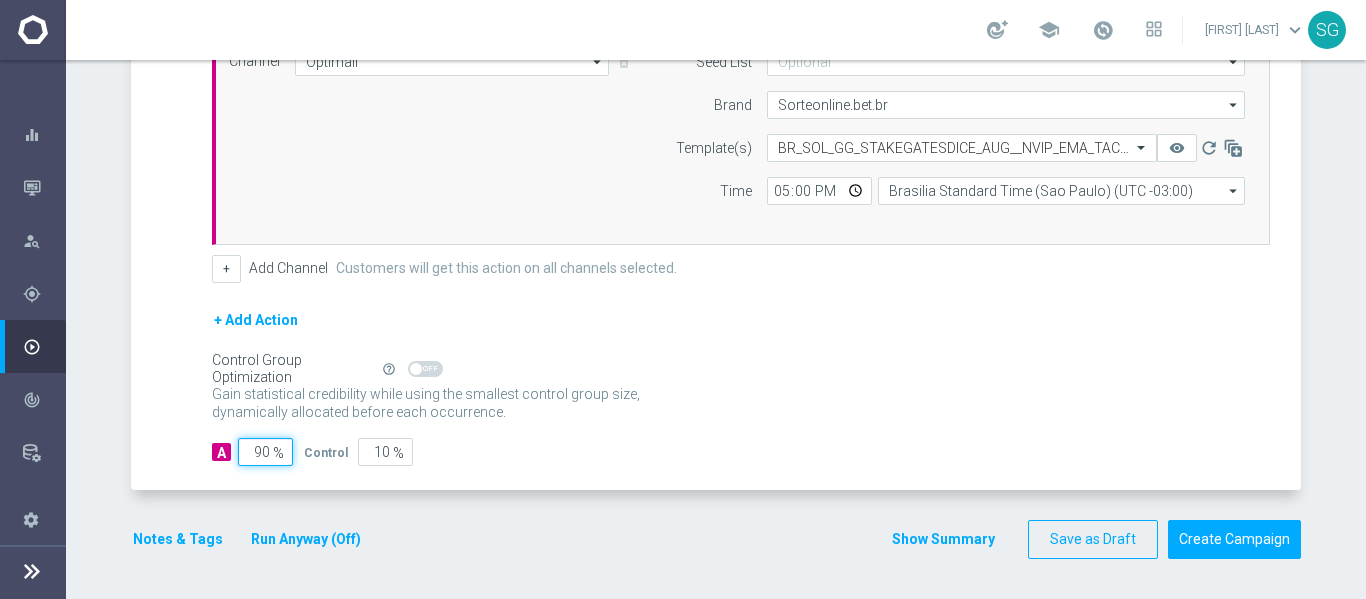 click on "90" 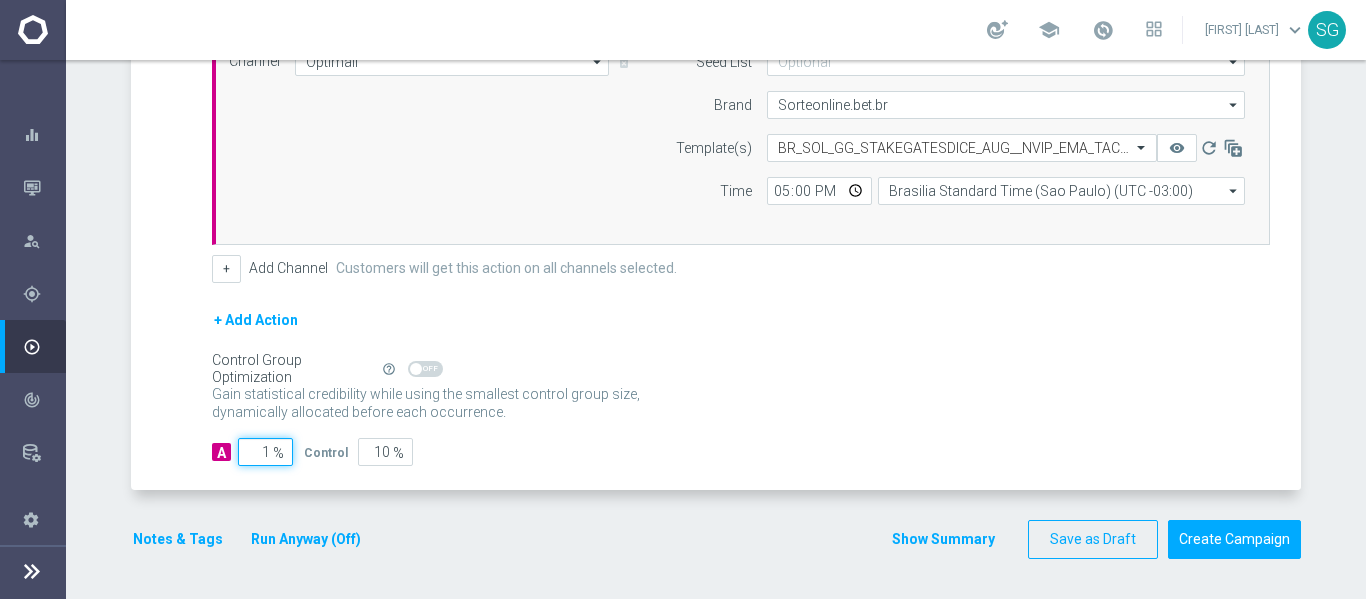 type on "99" 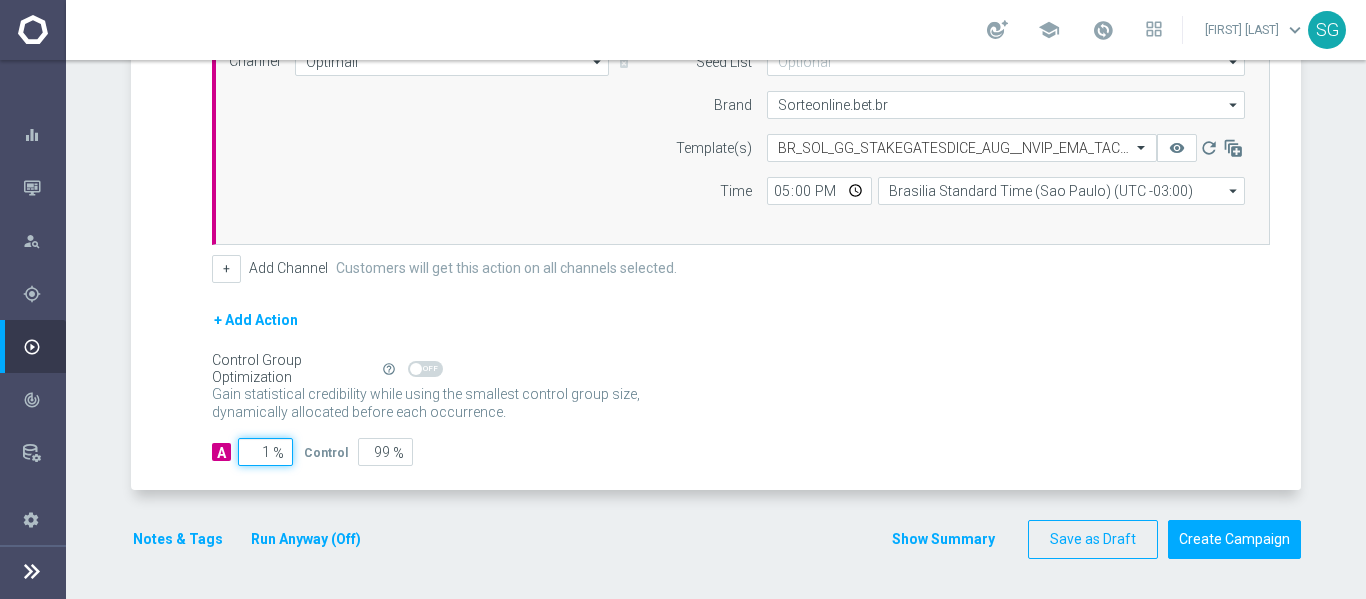 type on "10" 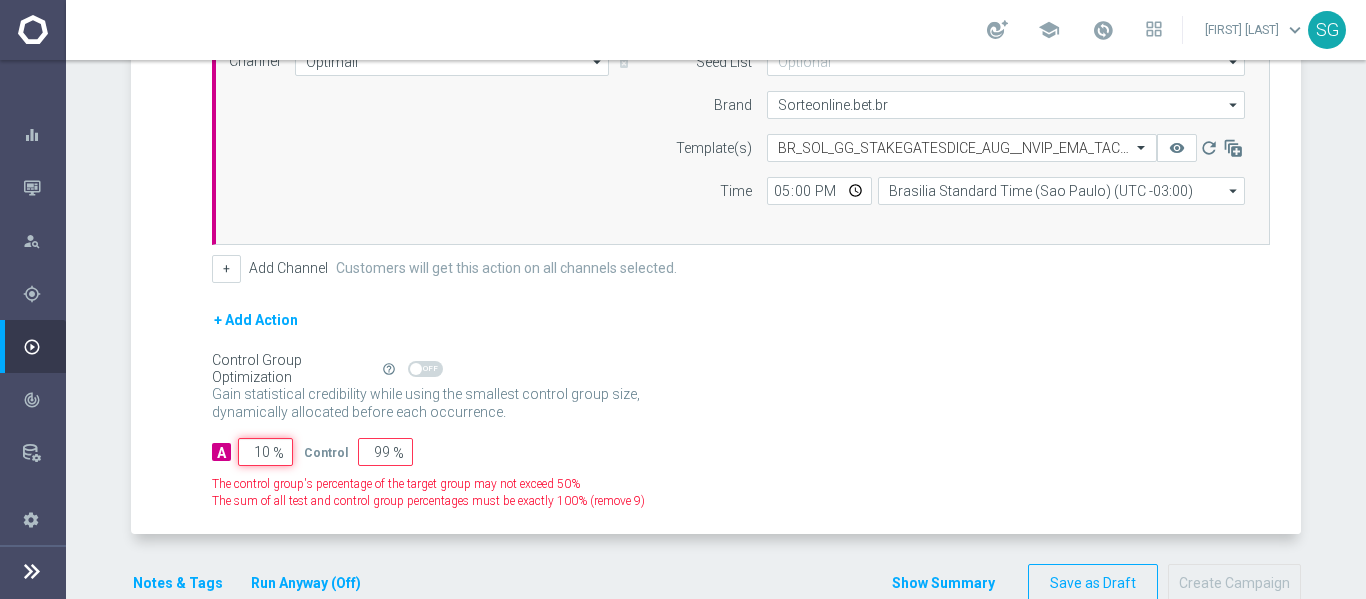 type on "90" 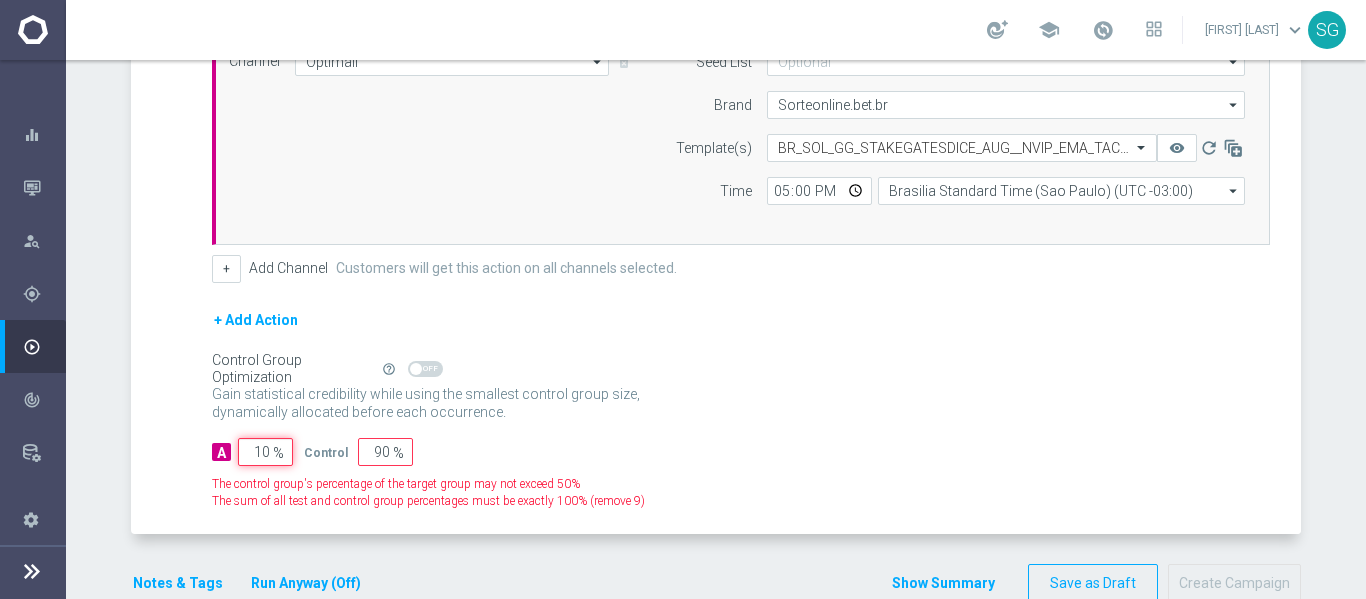 type on "100" 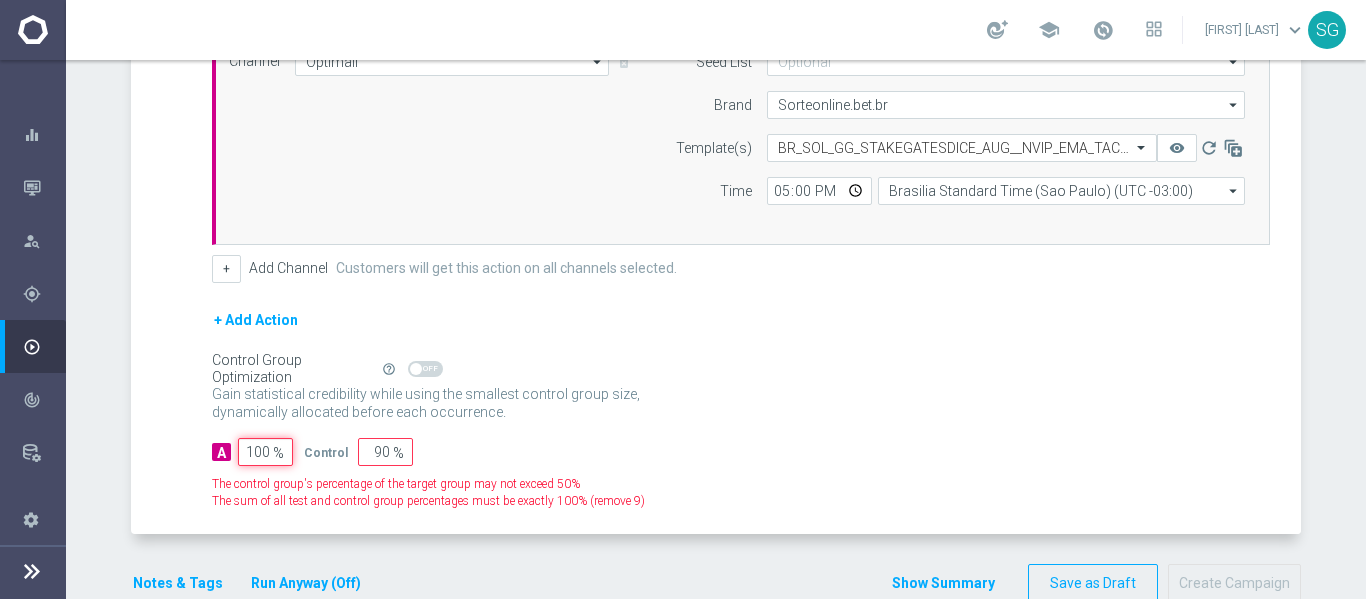 type on "0" 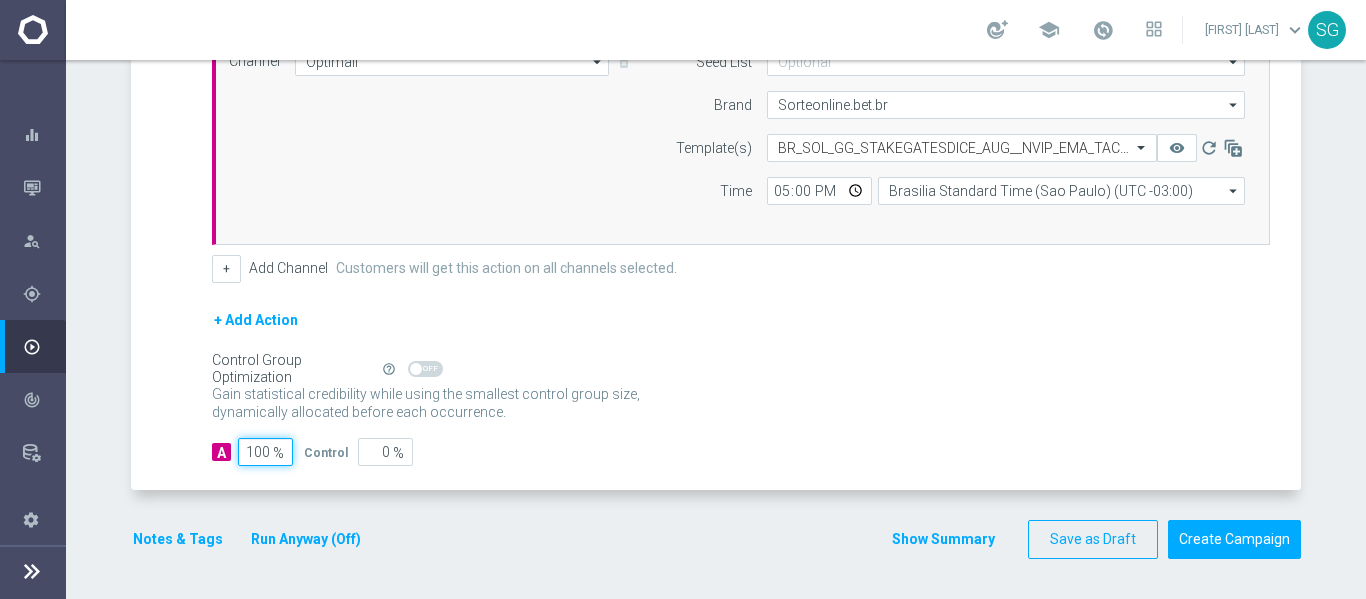 type on "100" 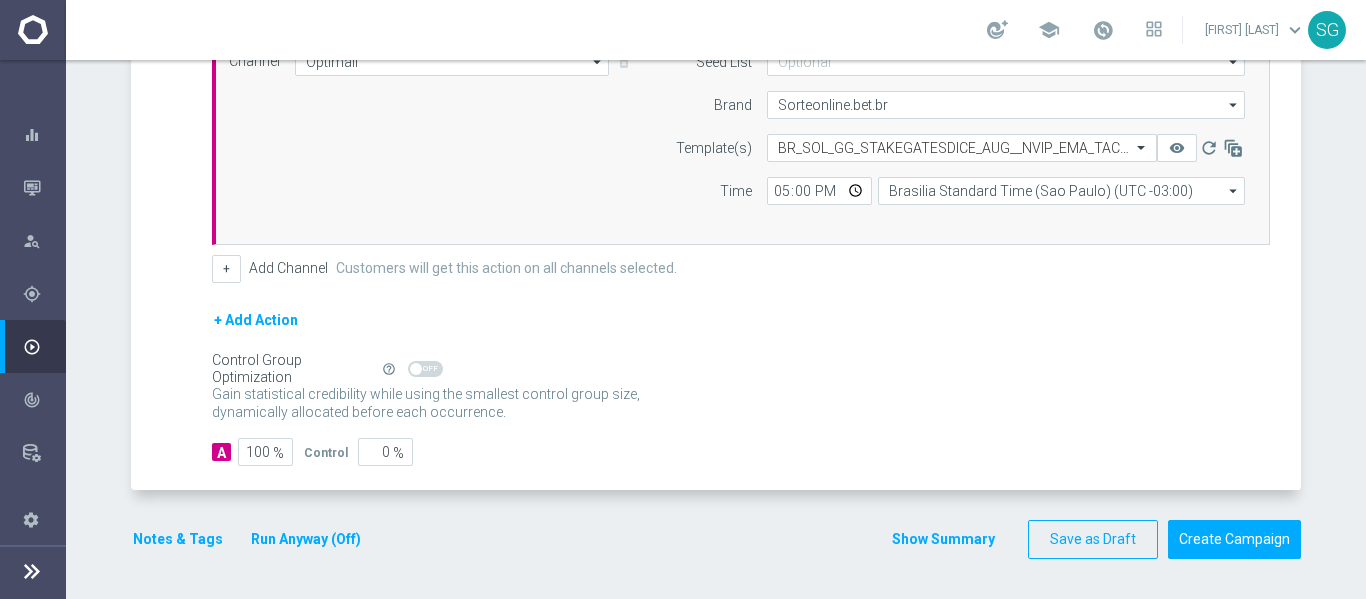 click on "done
Target Group
keyboard_arrow_down
Target Group
launch
[CAMPAIGN_NAME]
| [NUMBER] Customers
Exclusion
Include All
Target Group
[CAMPAIGN_NAME]
[CAMPAIGN_NAME]
arrow_drop_down
Drag here to set row groups" 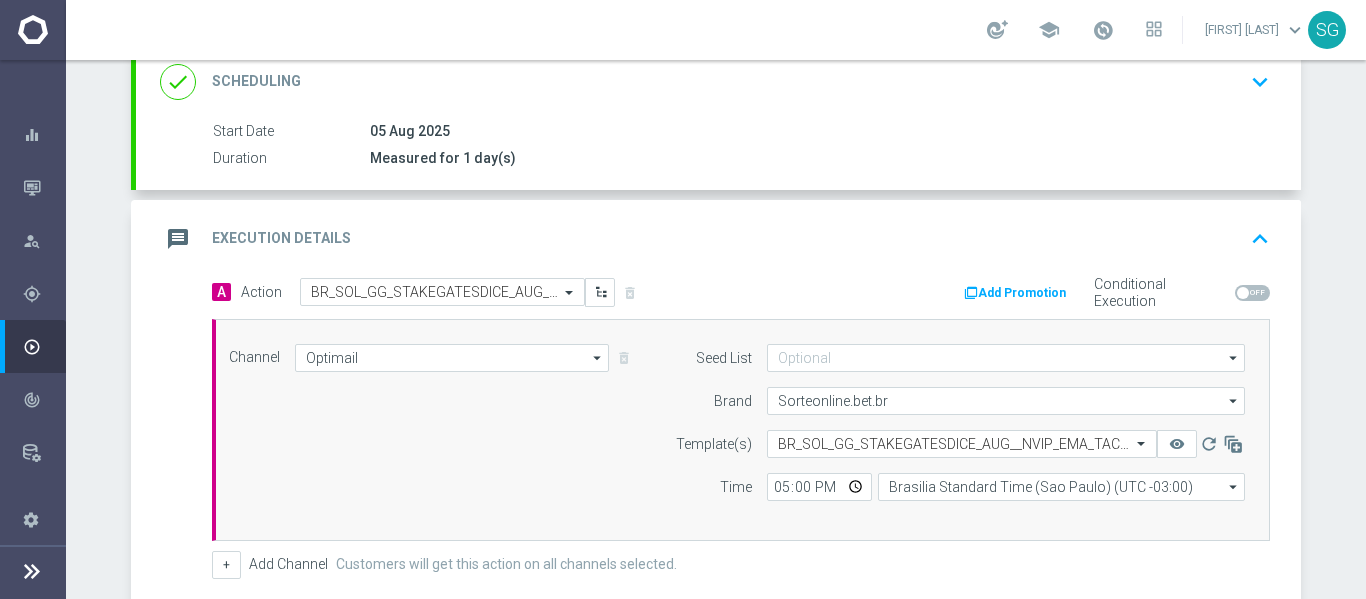 scroll, scrollTop: 275, scrollLeft: 0, axis: vertical 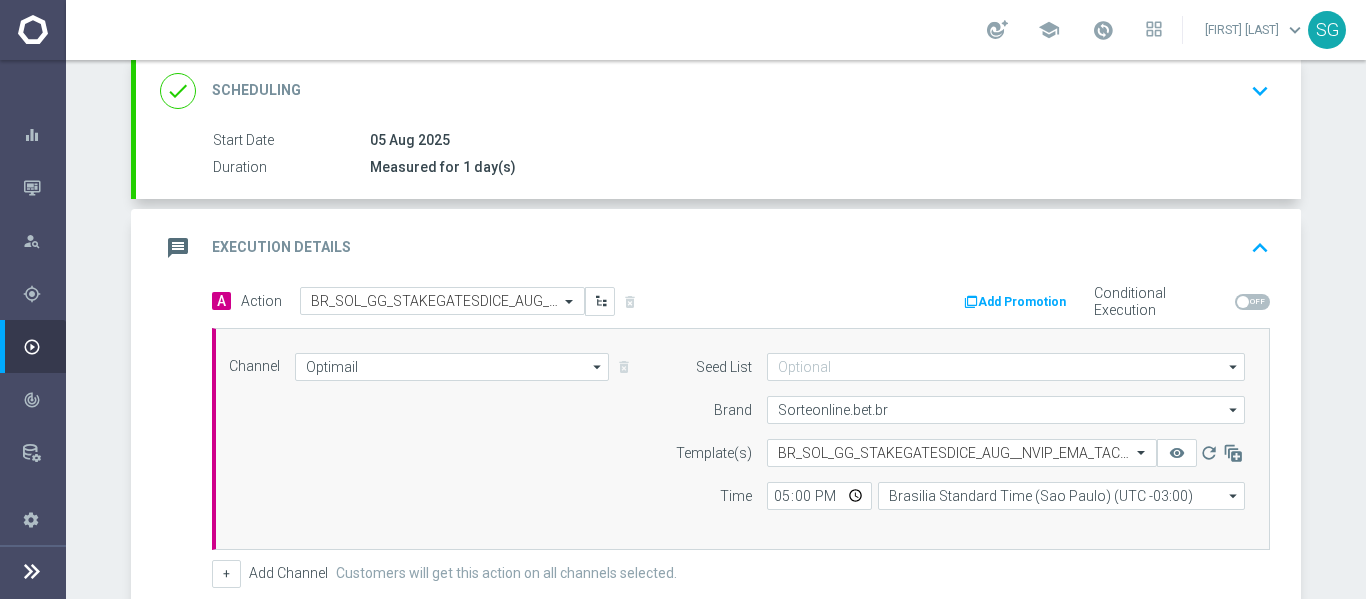 click on "message
Execution Details
keyboard_arrow_up" 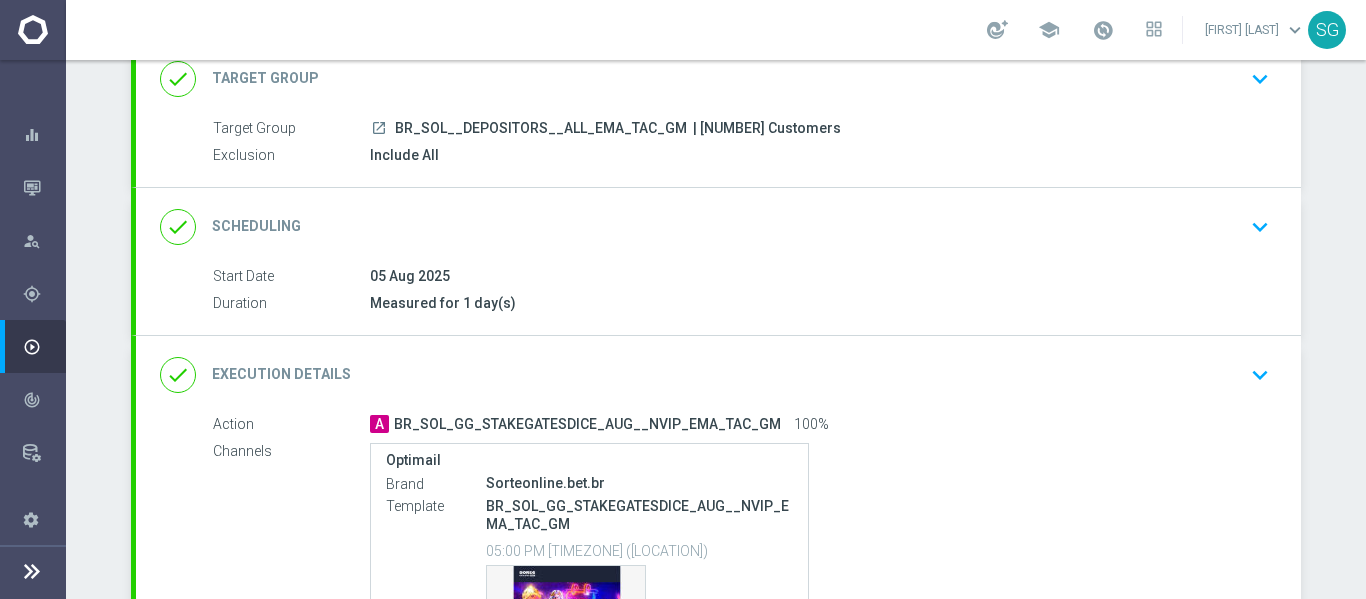 scroll, scrollTop: 395, scrollLeft: 0, axis: vertical 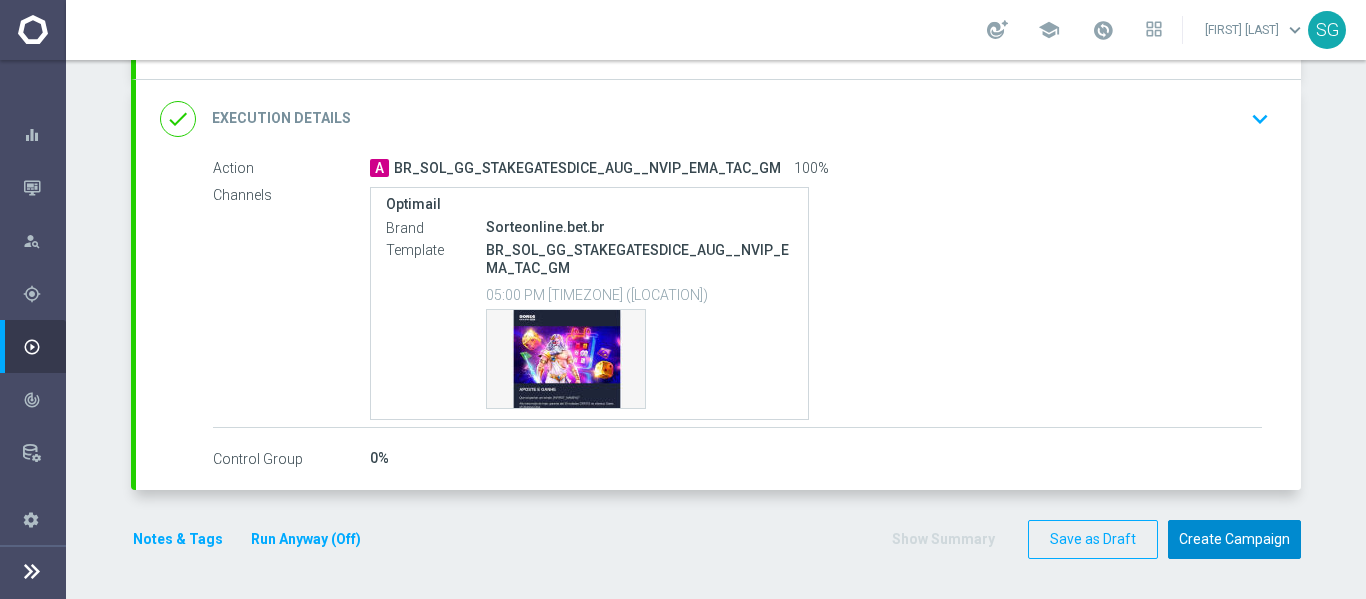 click on "Create Campaign" 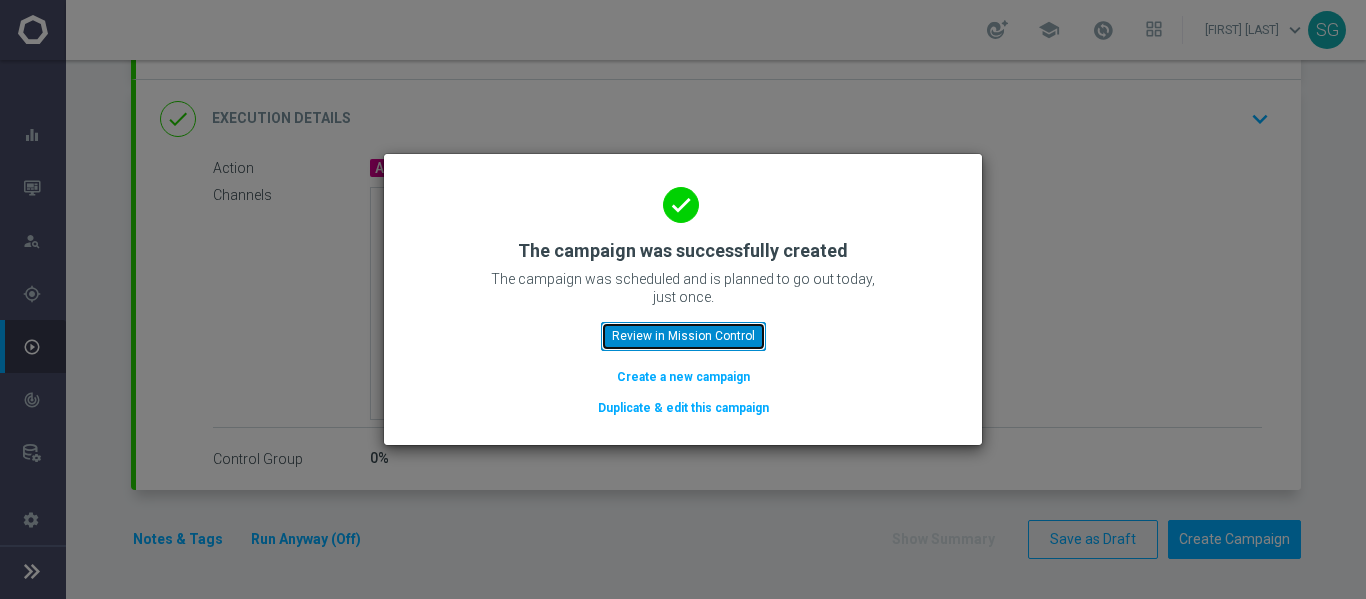 click on "Review in Mission Control" 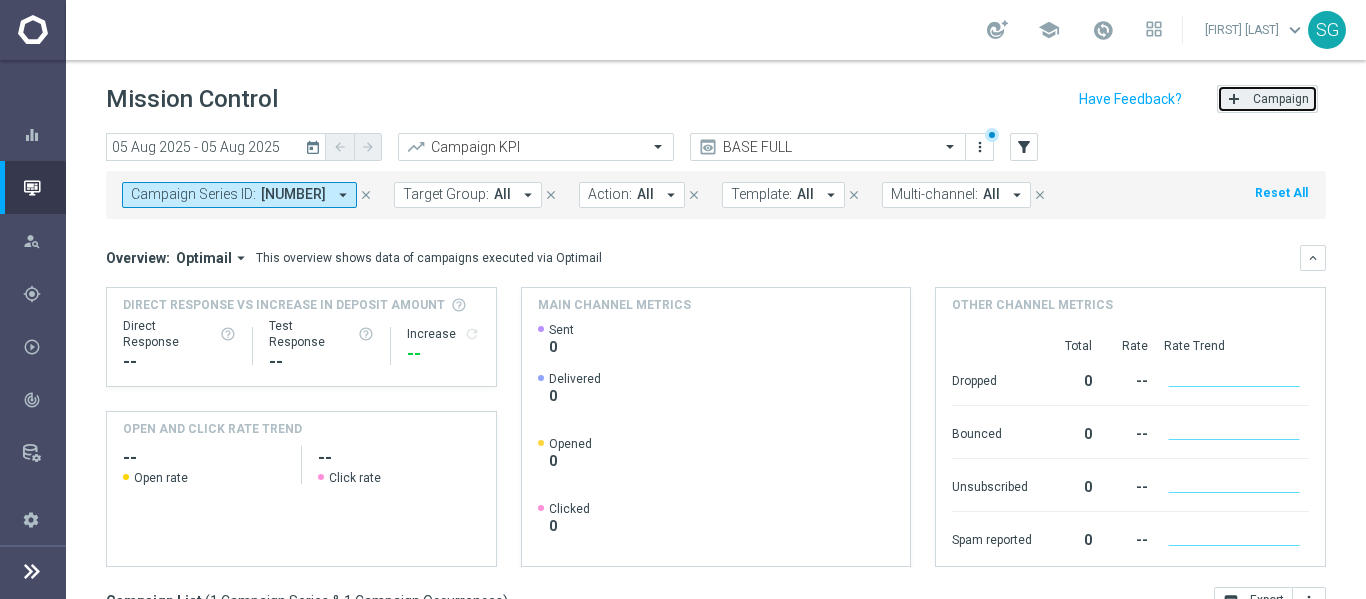 click on "add
Campaign" 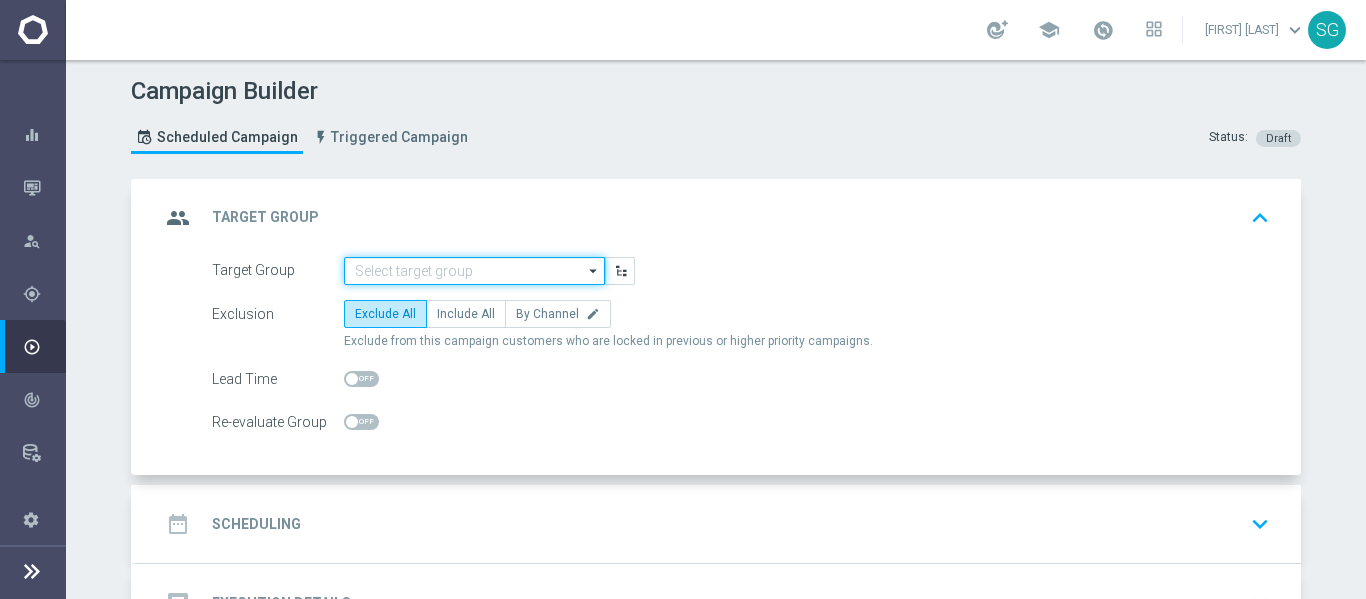 click 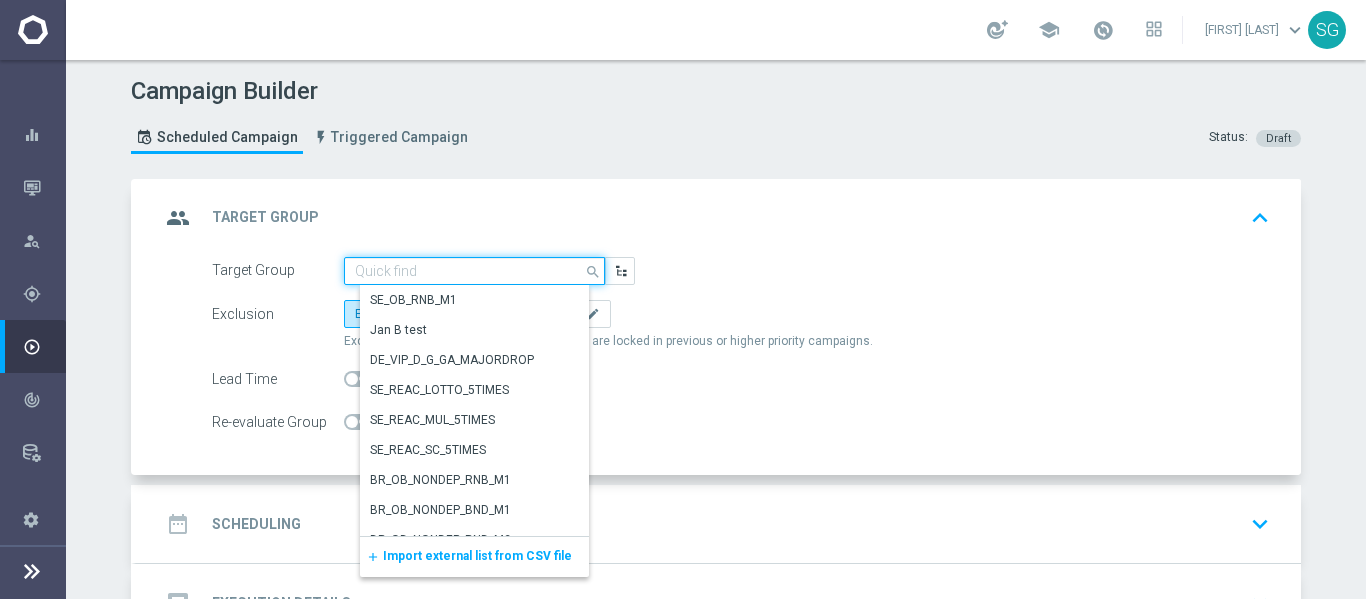 paste on "BR_SOL__DEPOSITORS__ALL_EMA_TAC_GM_RI" 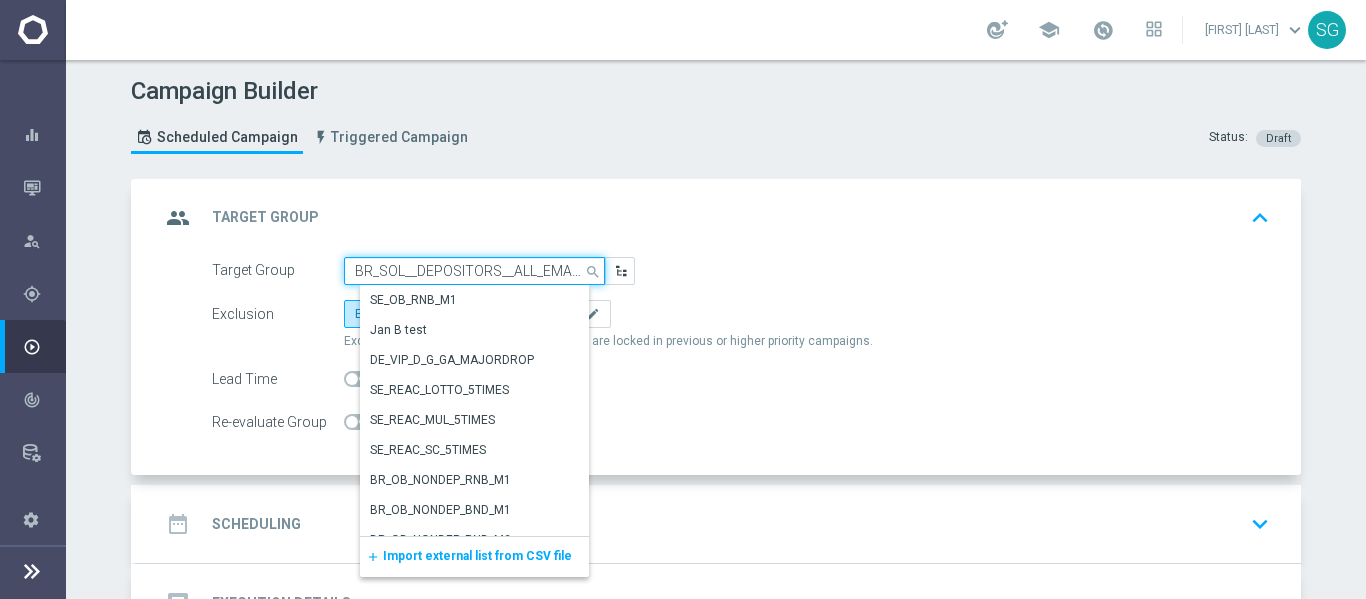 scroll, scrollTop: 0, scrollLeft: 62, axis: horizontal 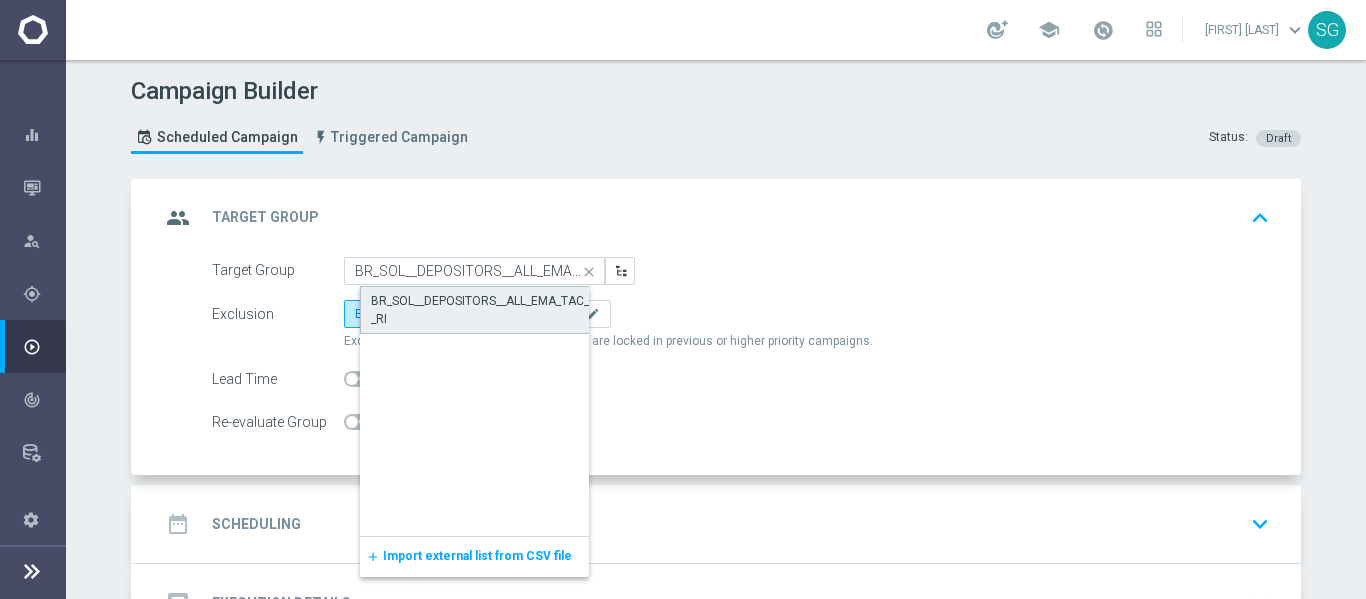 click on "BR_SOL__DEPOSITORS__ALL_EMA_TAC_GM_RI" 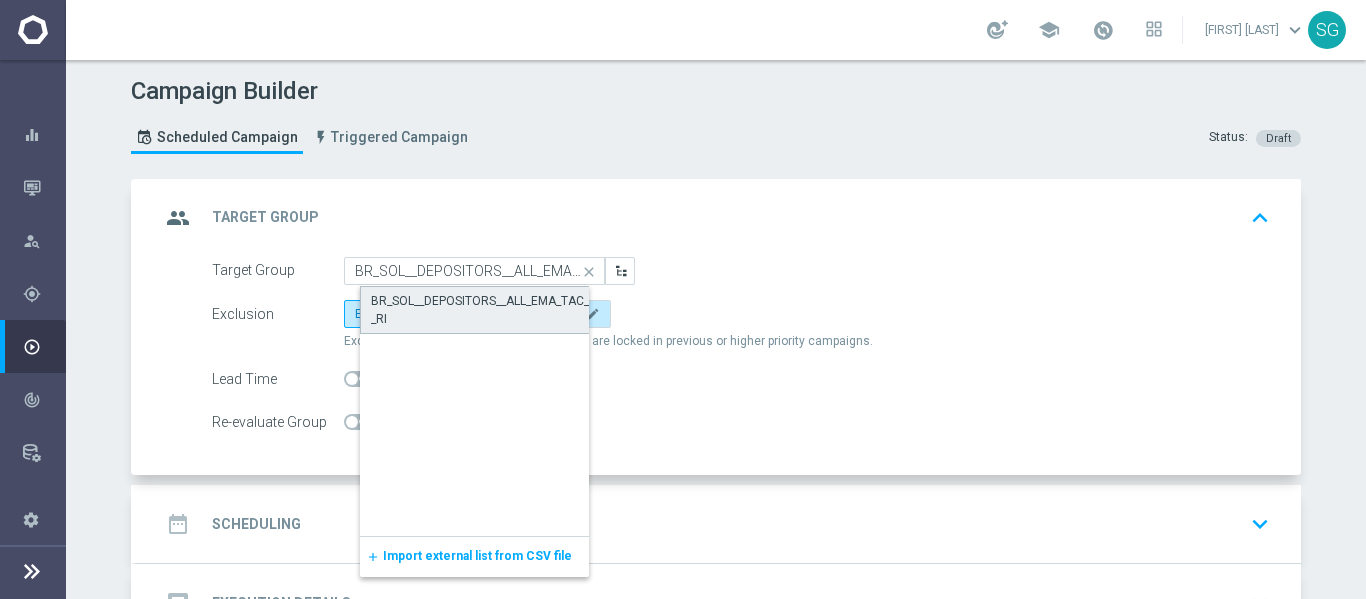 type on "BR_SOL__DEPOSITORS__ALL_EMA_TAC_GM_RI" 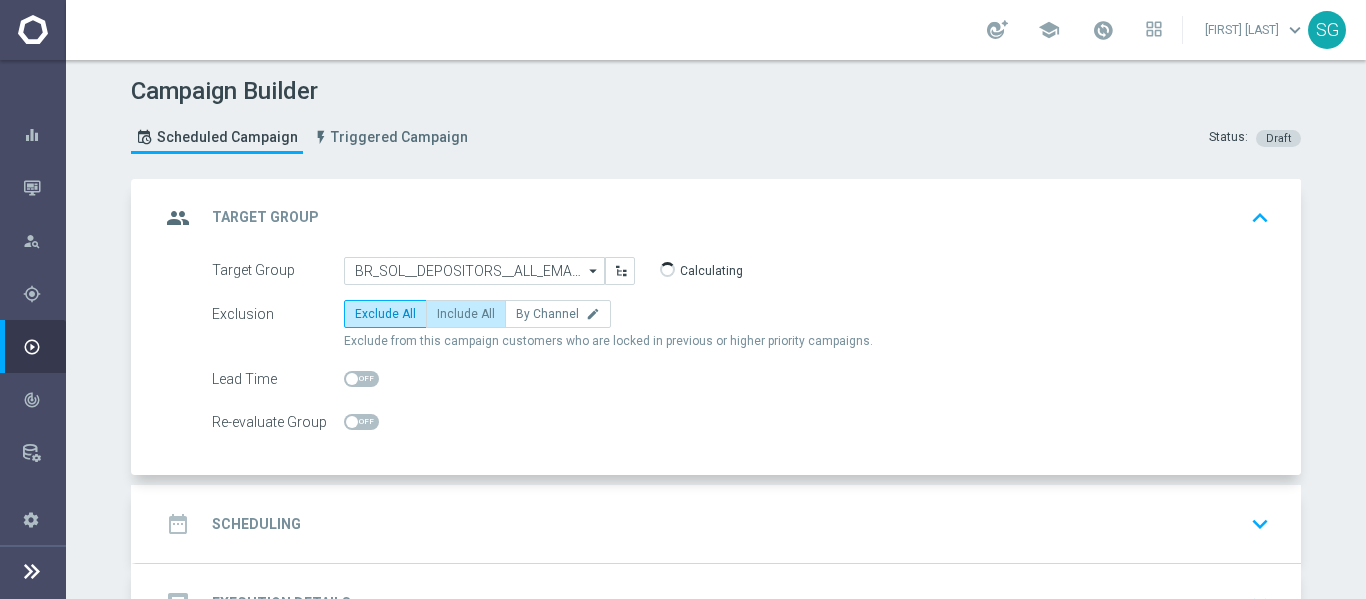 click on "Include All" 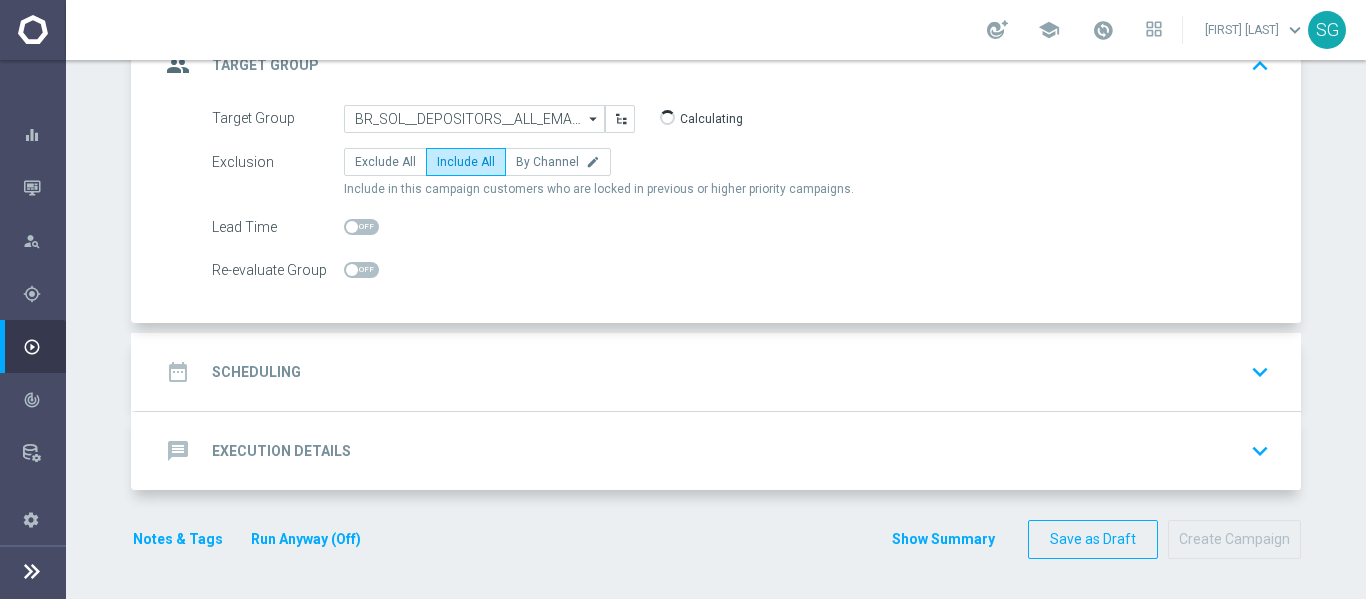 click on "date_range
Scheduling
keyboard_arrow_down" 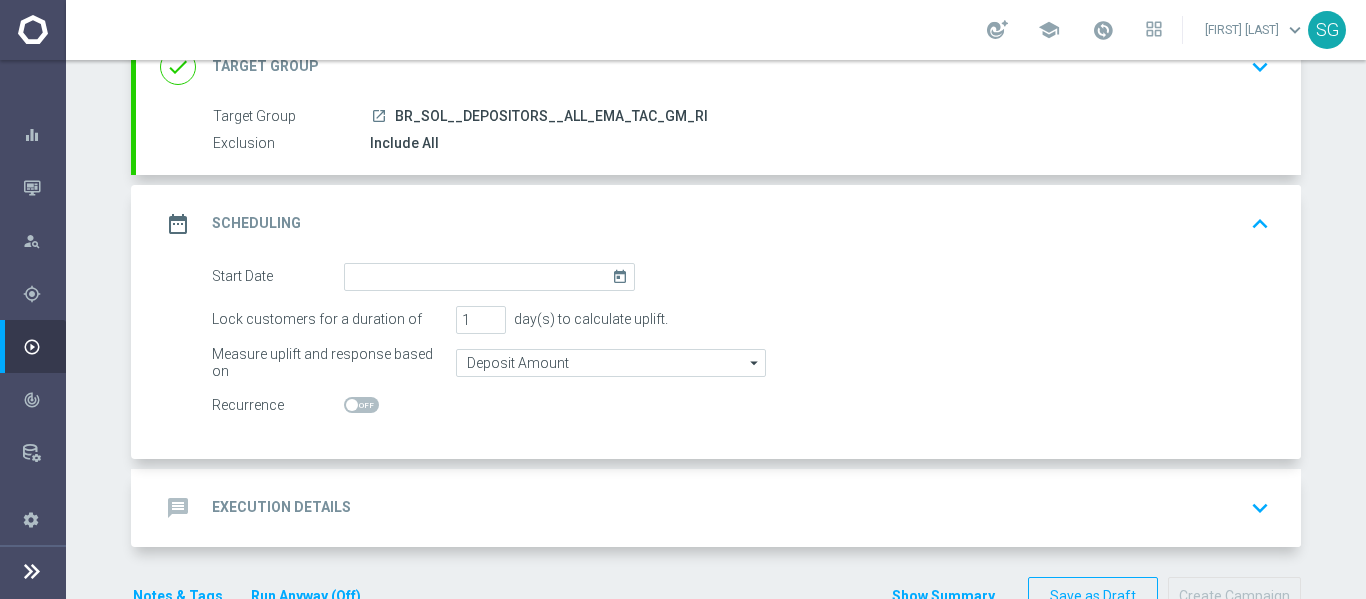 scroll, scrollTop: 207, scrollLeft: 0, axis: vertical 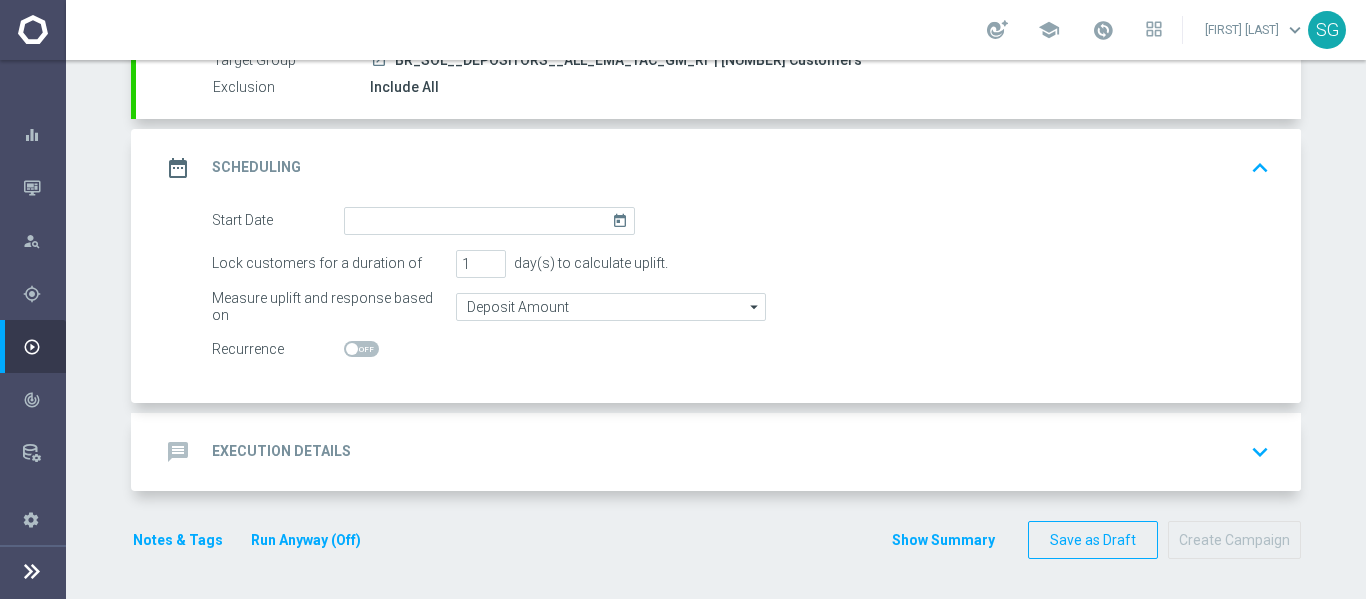 click on "today" 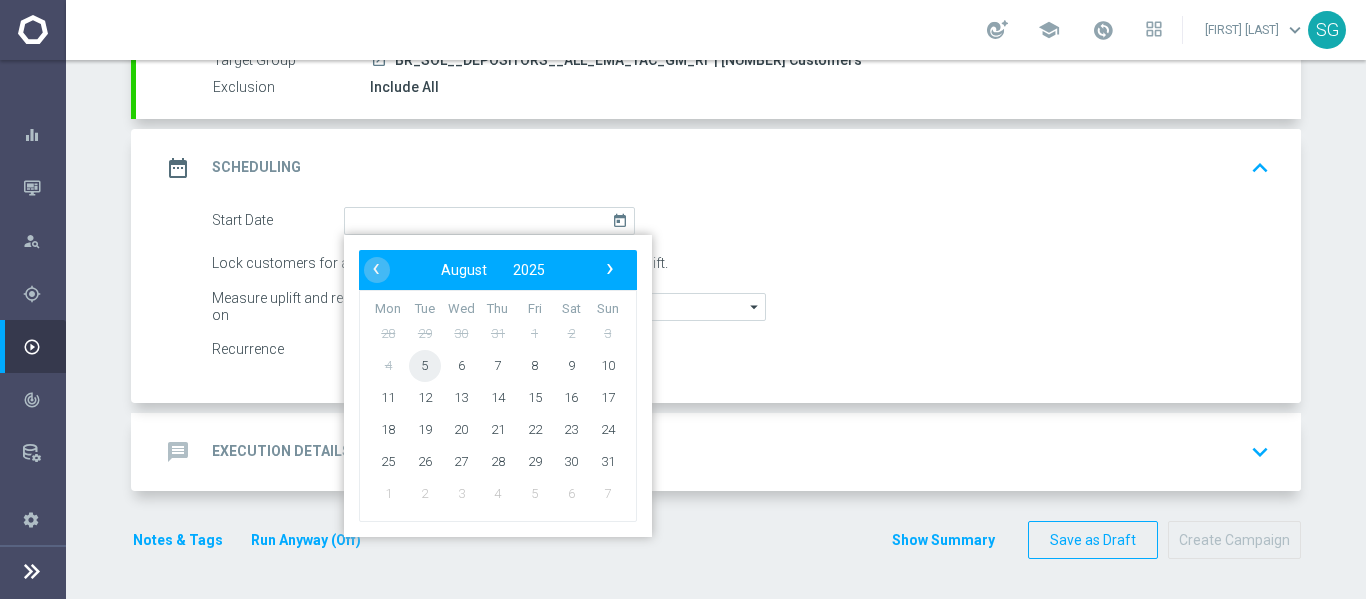 click on "5" 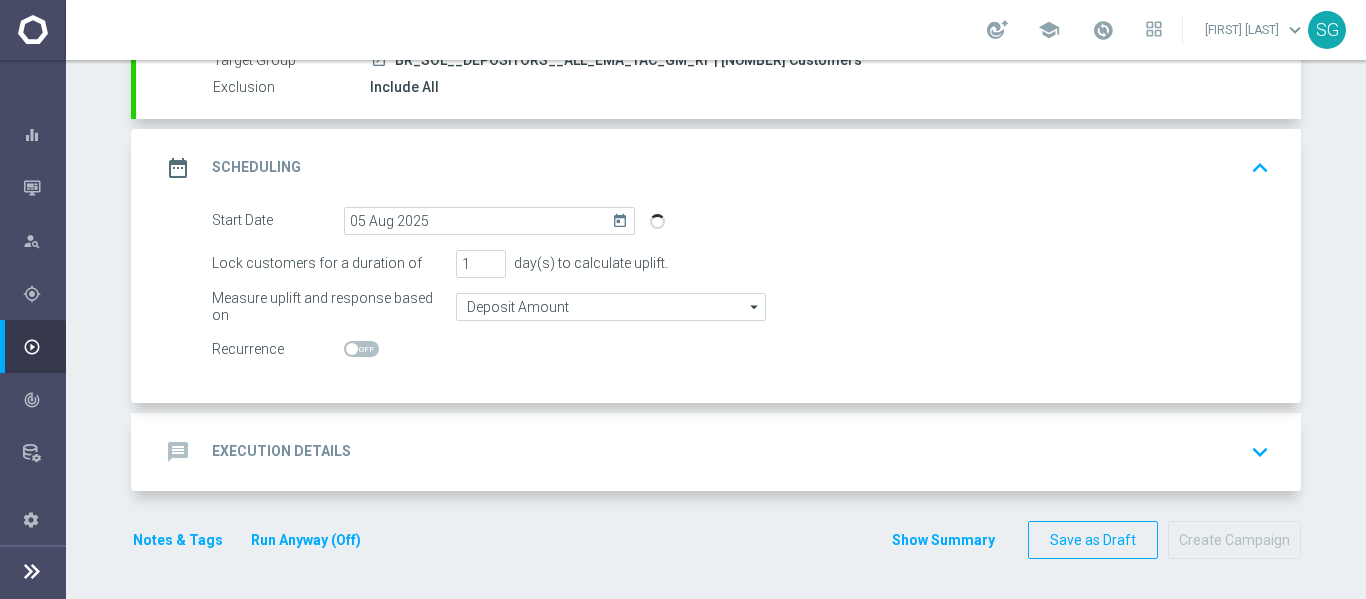 click on "message
Execution Details
keyboard_arrow_down" 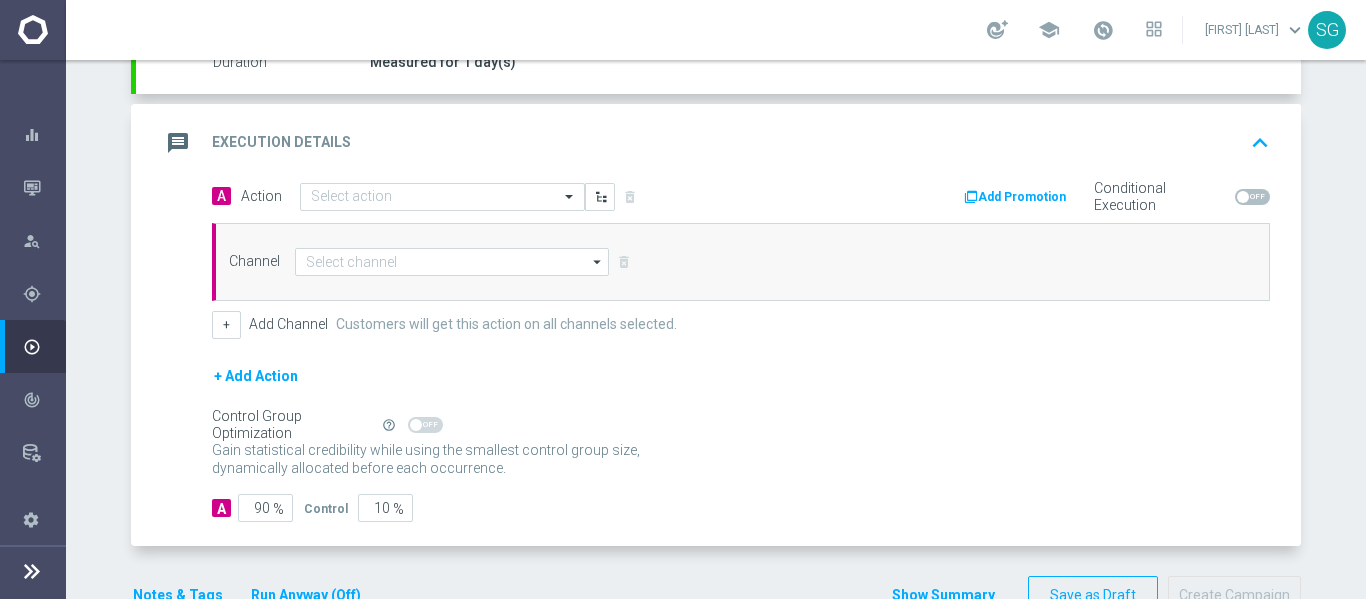 scroll, scrollTop: 381, scrollLeft: 0, axis: vertical 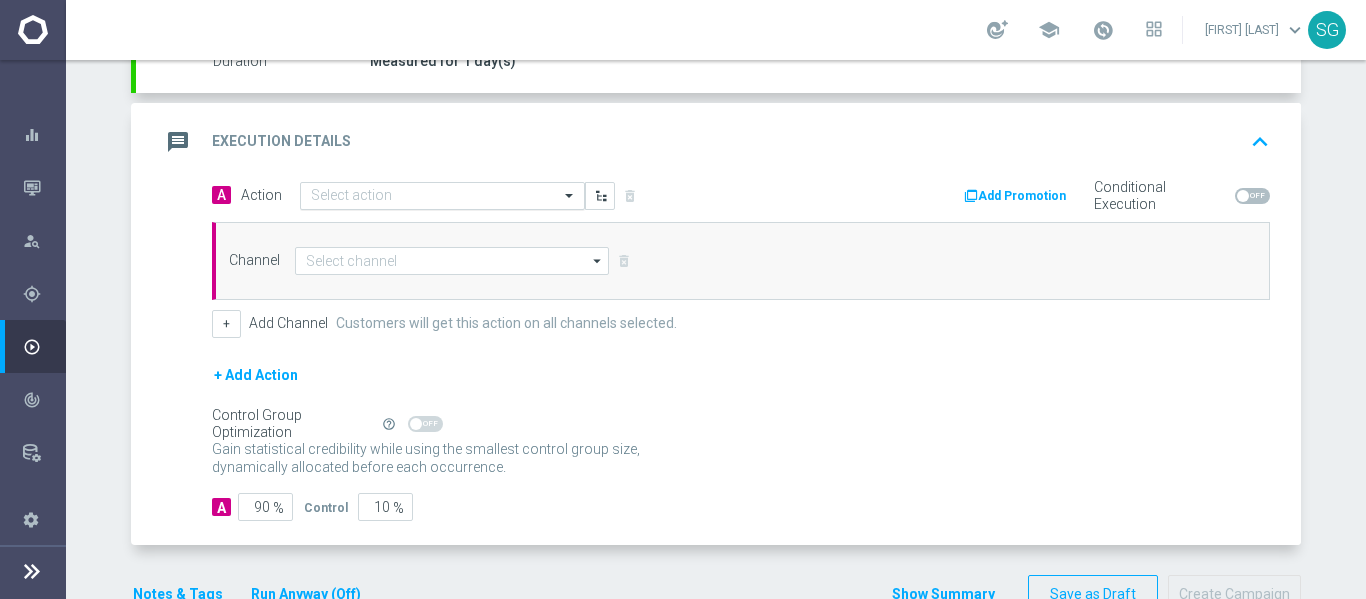 click on "Select action" 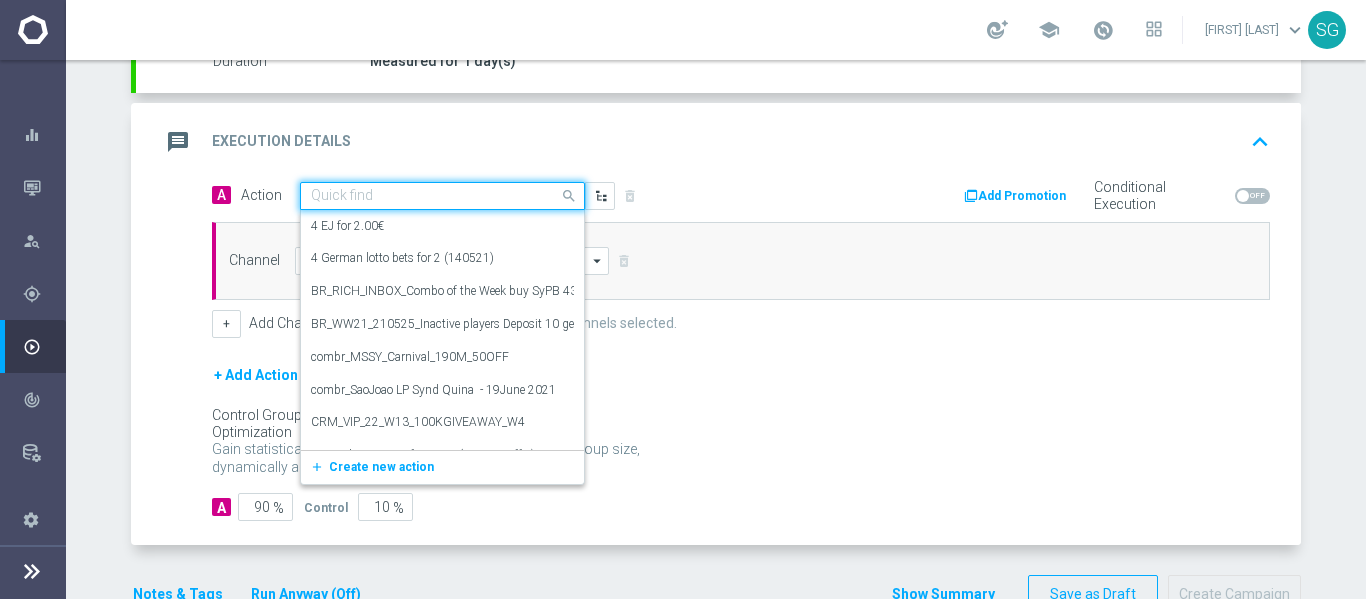 paste on "BR_SOL_GG_GOODICE_BB_NVIP_RI_TAC_GM" 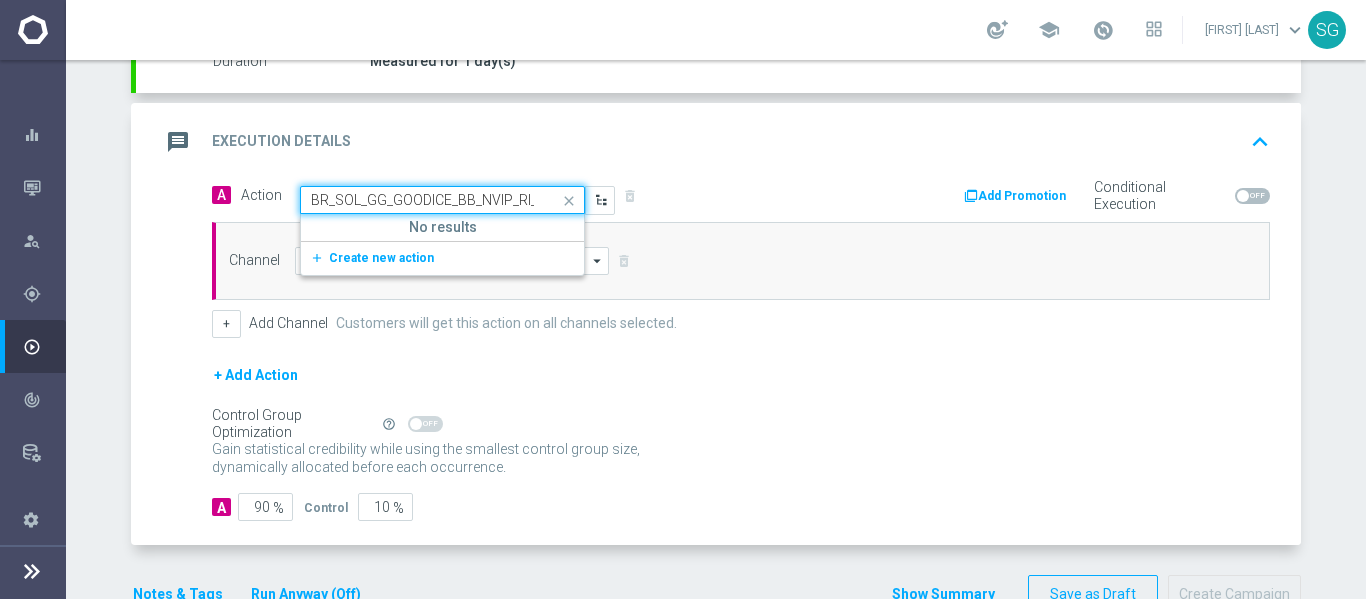 scroll, scrollTop: 0, scrollLeft: 54, axis: horizontal 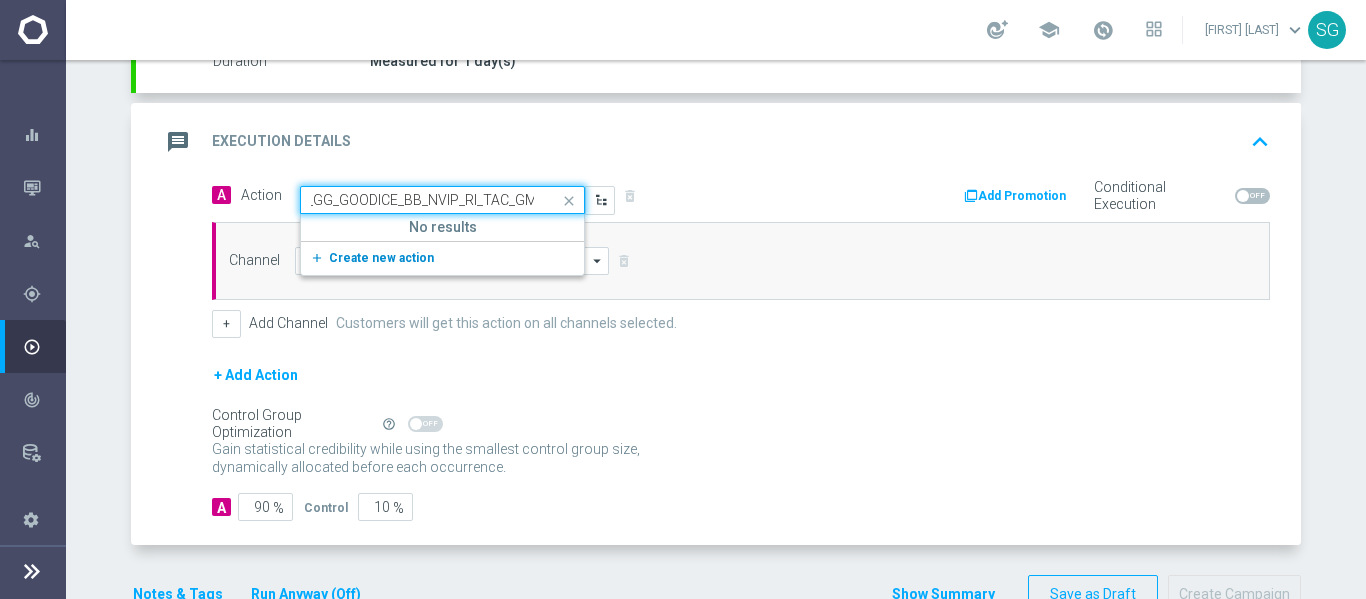 click on "Create new action" at bounding box center (381, 258) 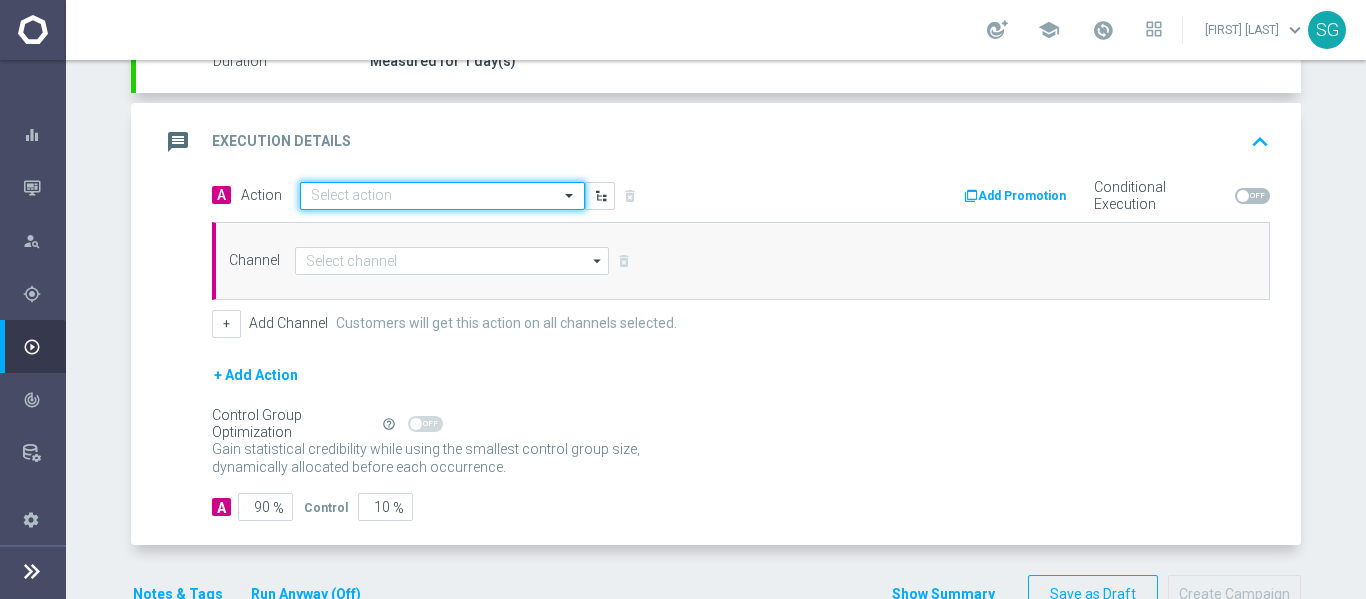 scroll, scrollTop: 0, scrollLeft: 0, axis: both 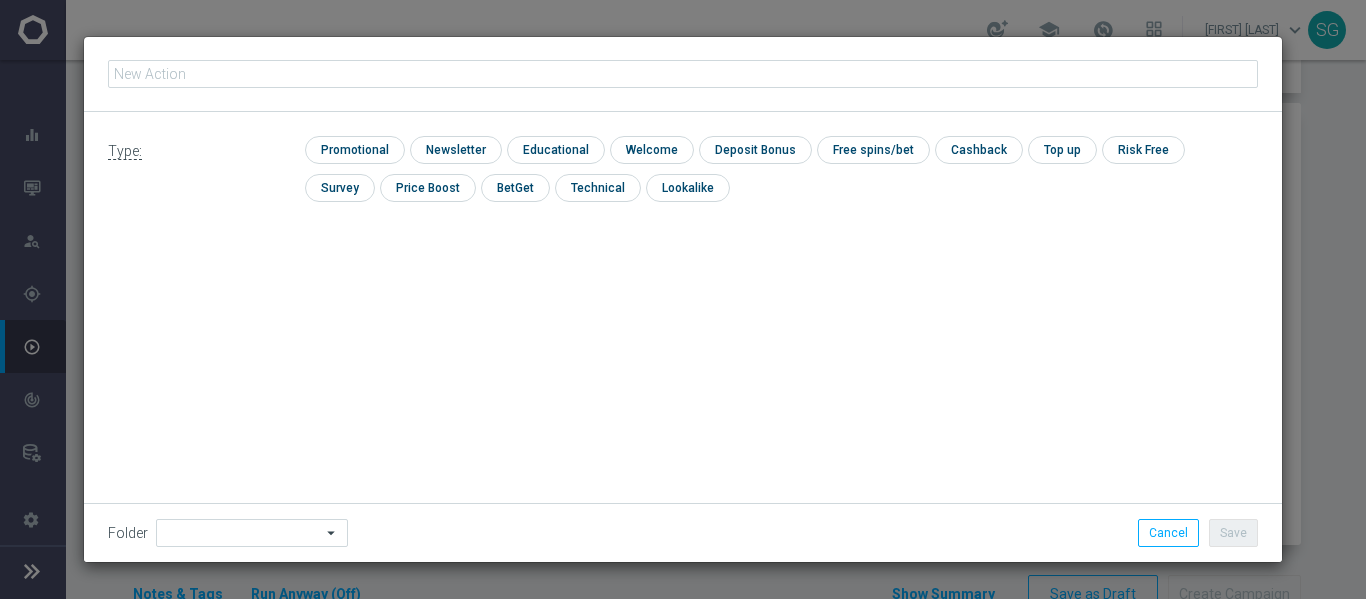 type on "BR_SOL_GG_GOODICE_BB_NVIP_RI_TAC_GM" 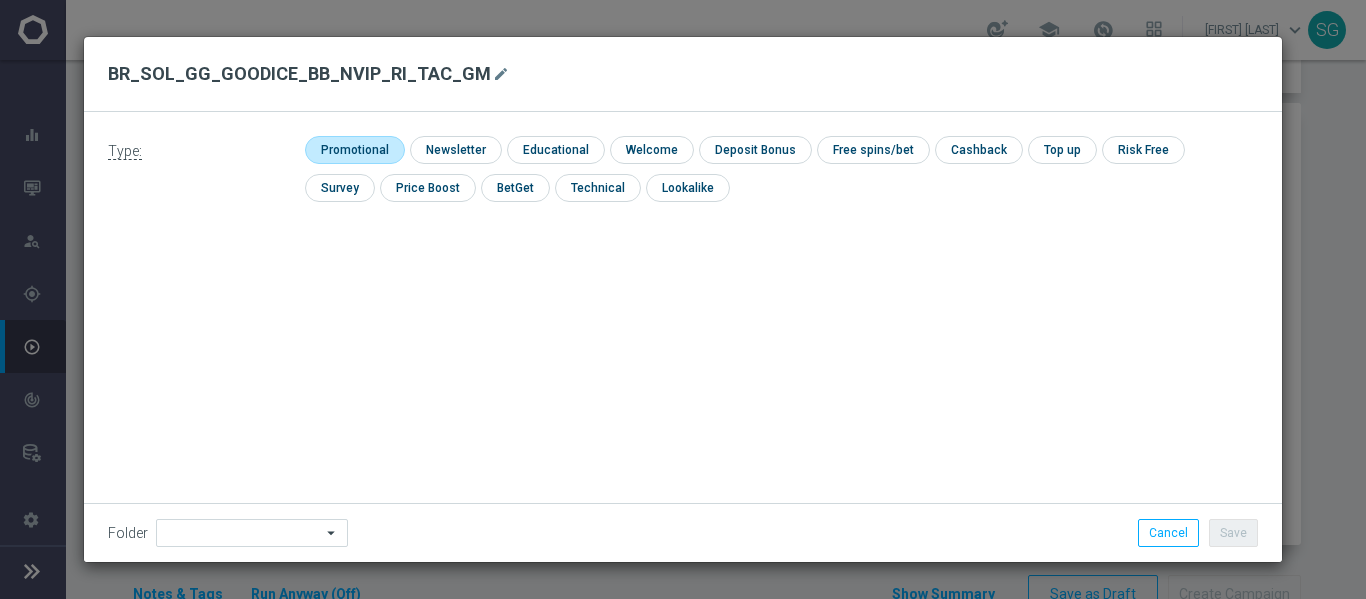 click 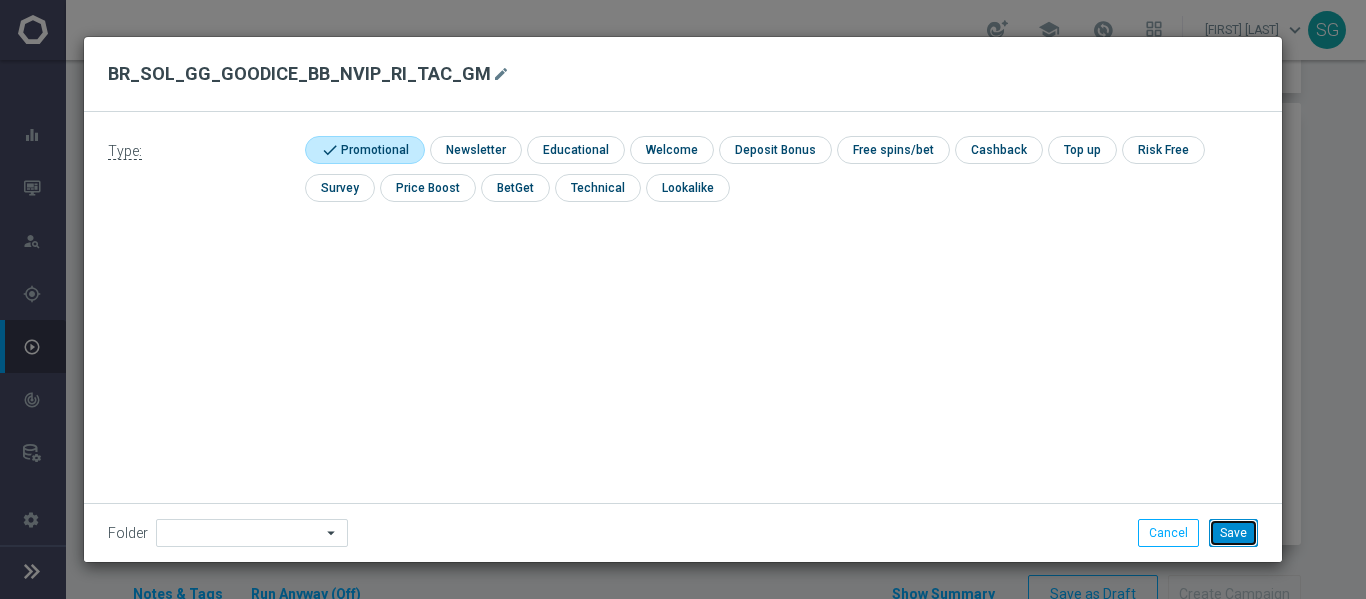 click on "Save" 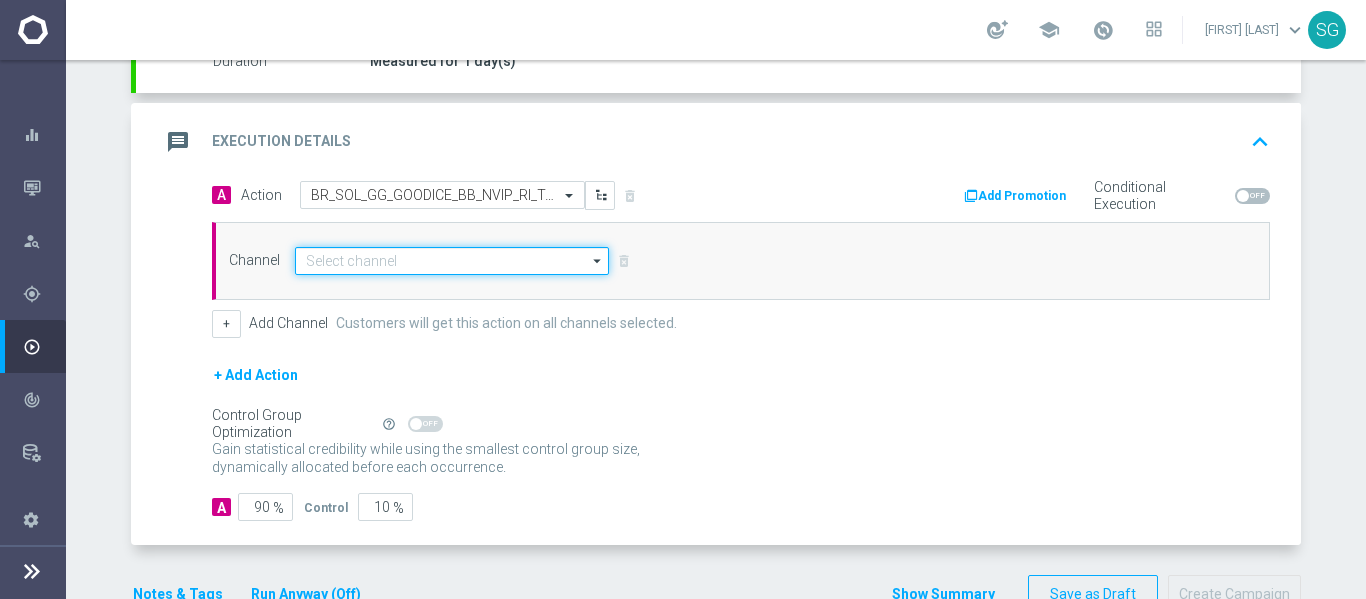 click 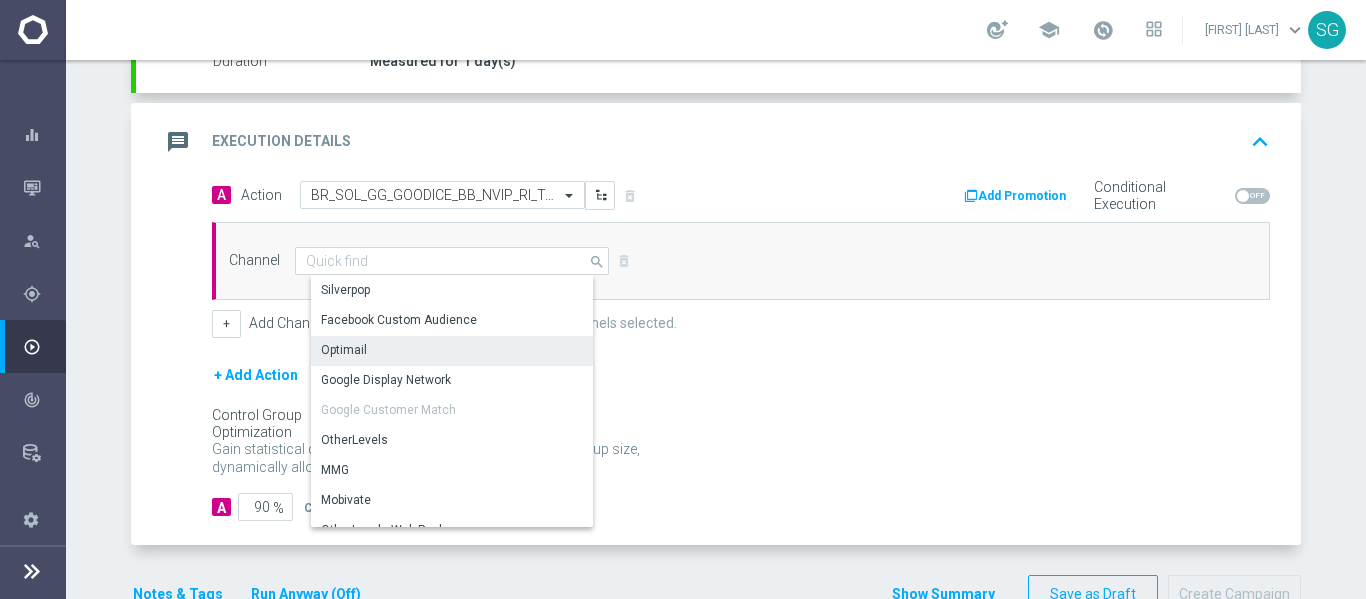 click on "Optimail" 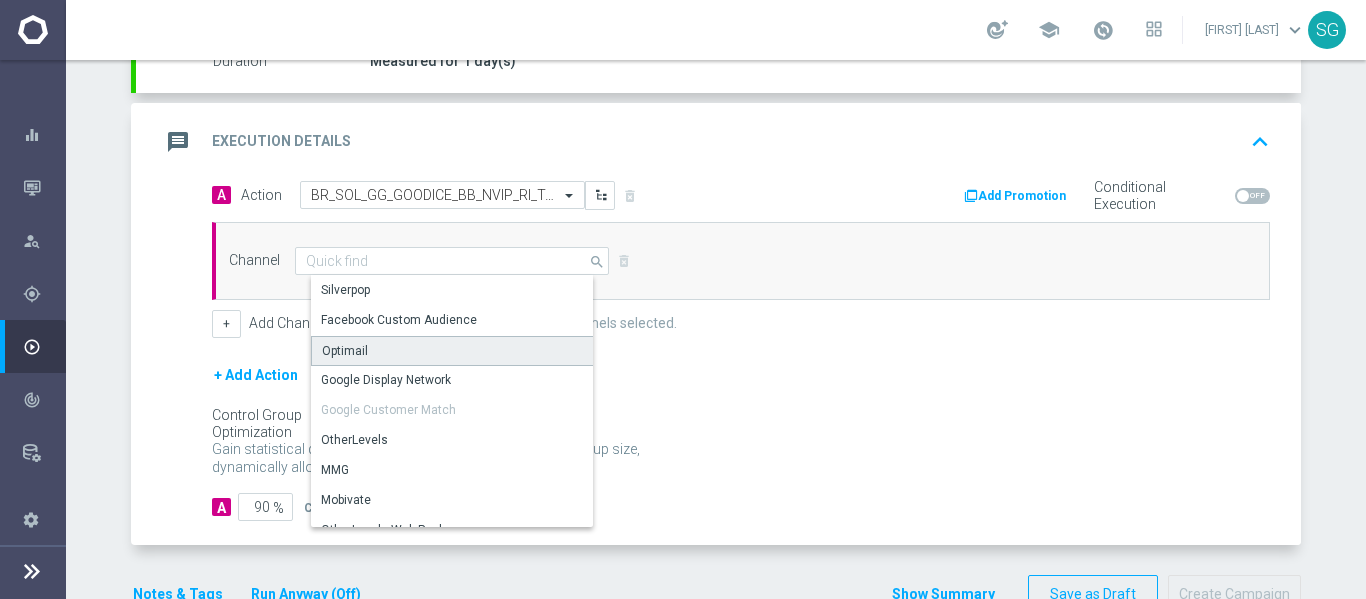 type on "Optimail" 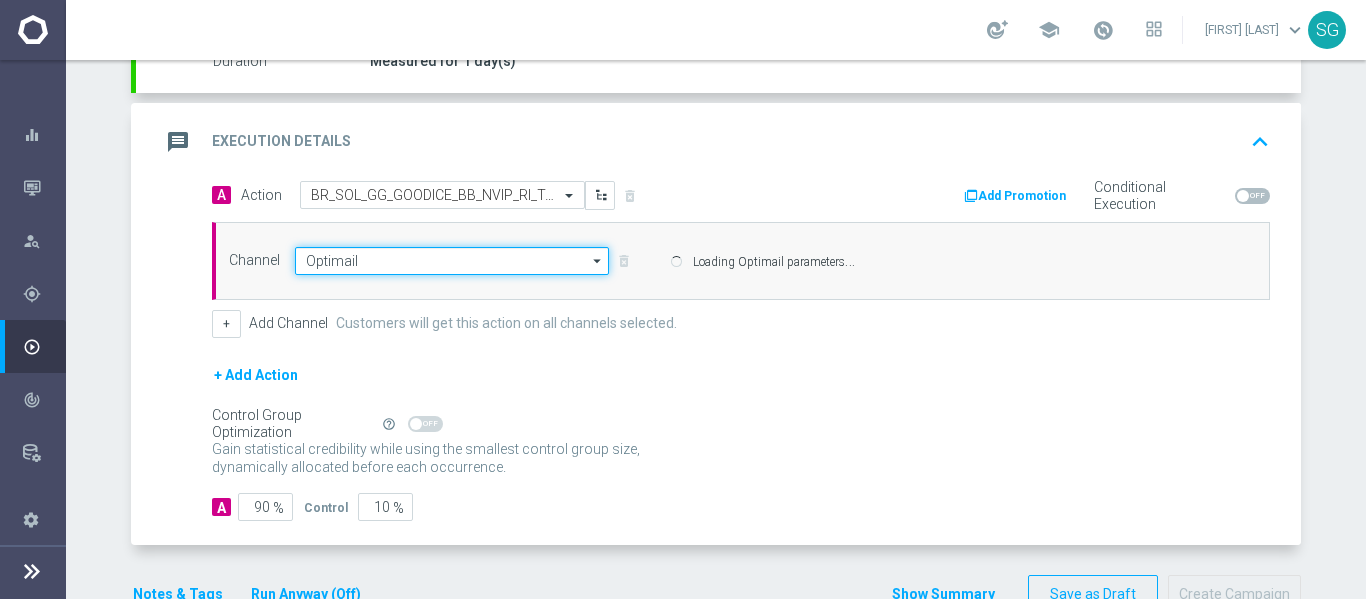 click on "Optimail" 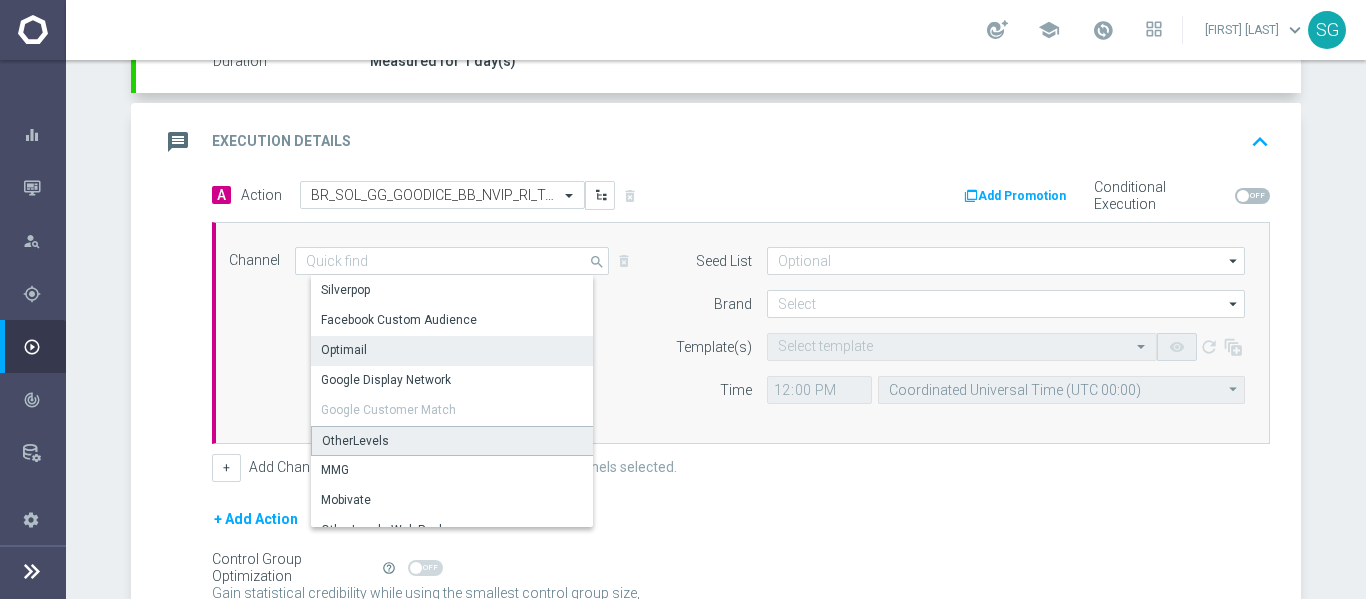 click on "OtherLevels" 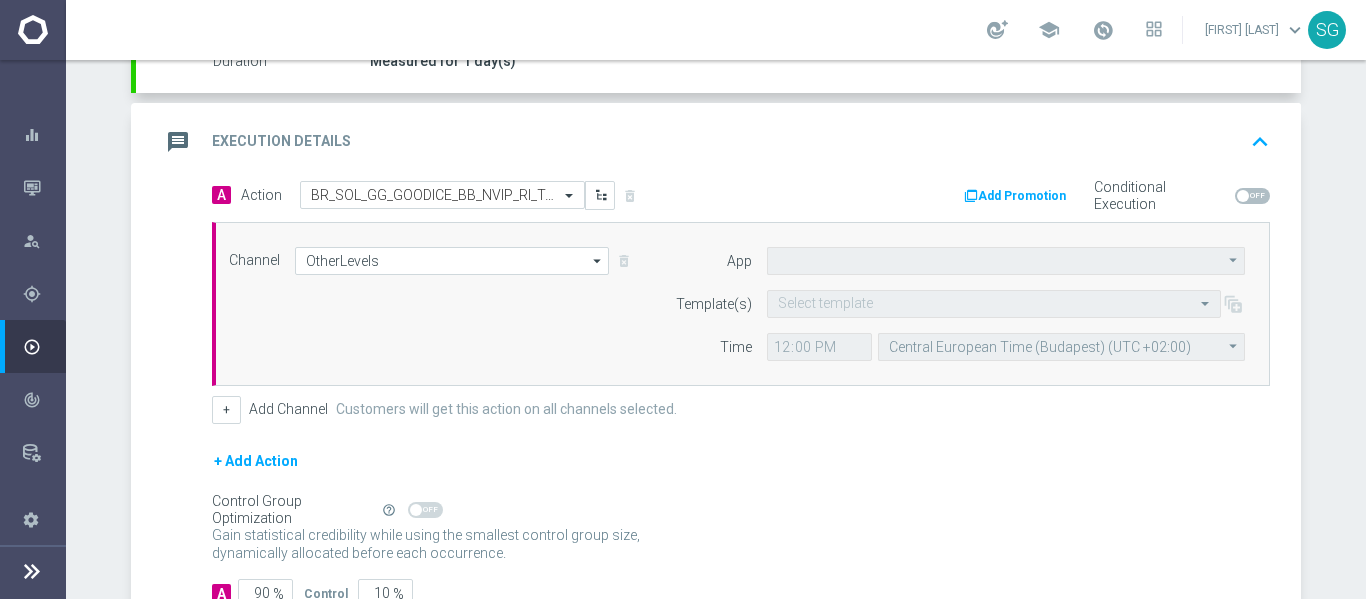 type on "Default App" 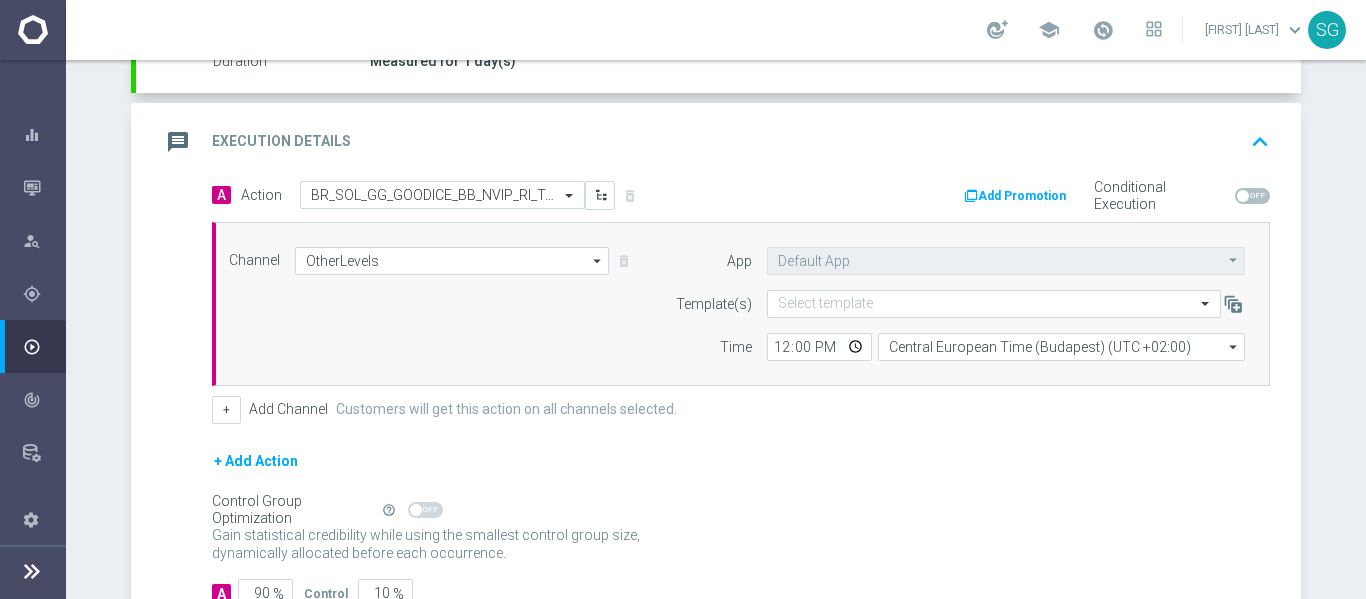 click on "Template(s)
Select template
Time
12:00
Central European Time (Budapest) (UTC +02:00)
Central European Time (Budapest) (UTC +02:00)
arrow_drop_down
Drag here to set row groups Drag here to set column labels
Show Selected
0 of NaN" 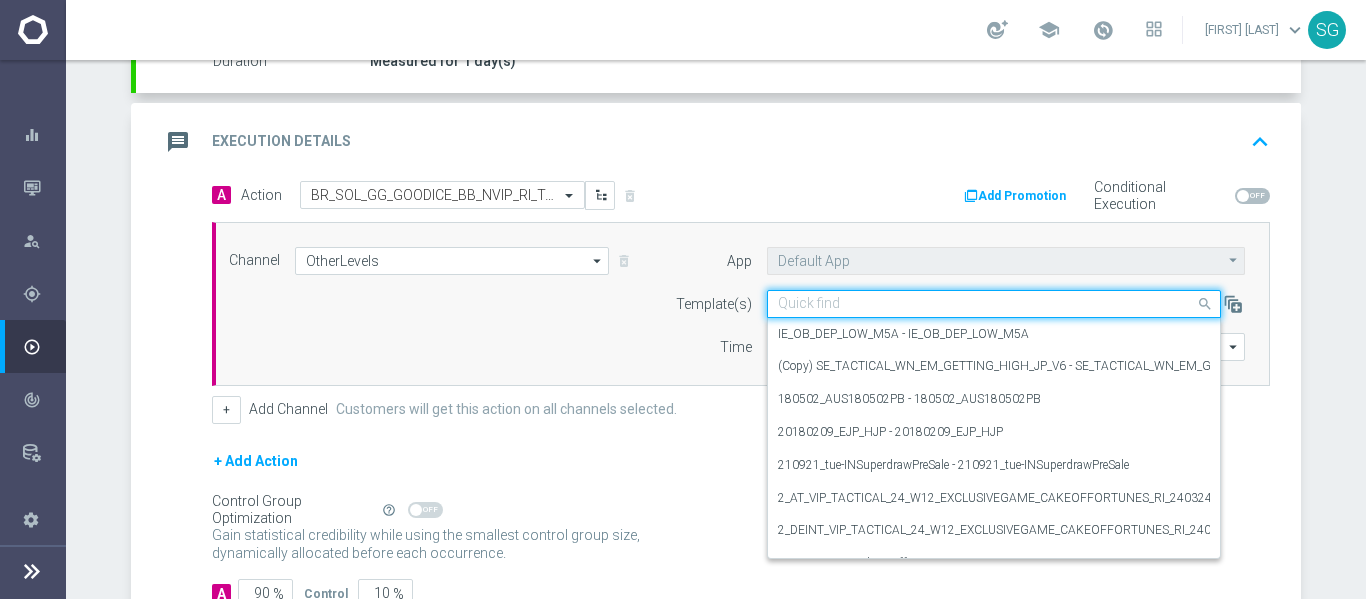 click 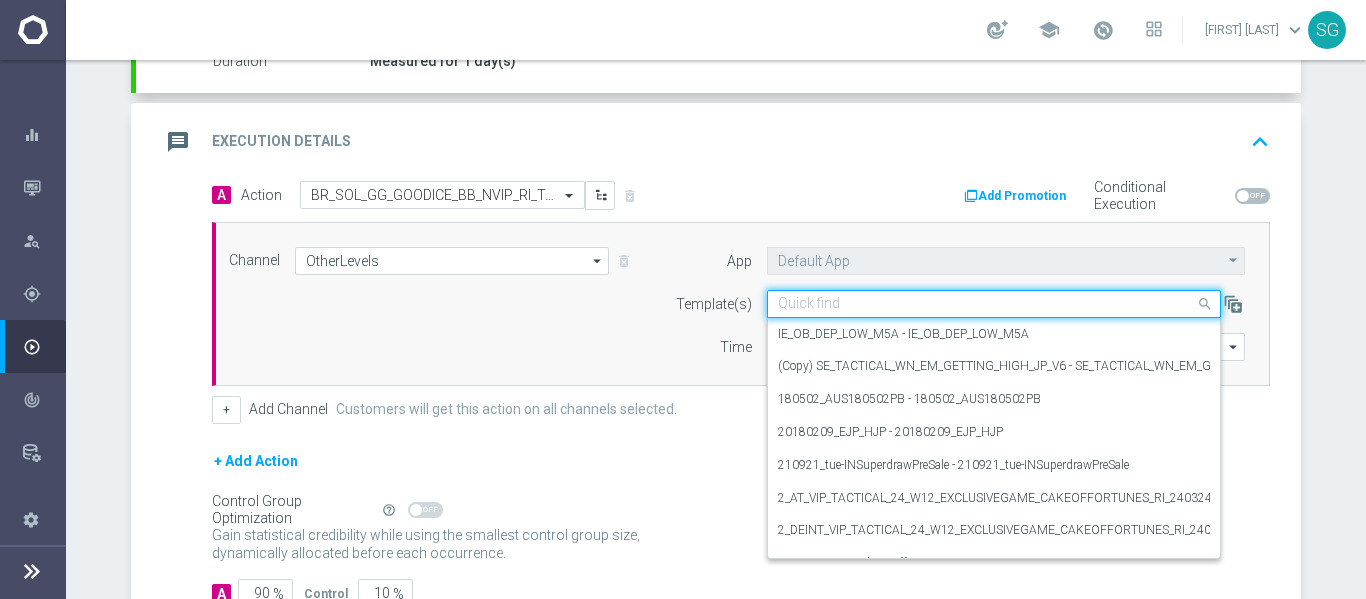 paste on "BR_SOL_GG_GOODICE_BB_NVIP_RI_TAC_GM" 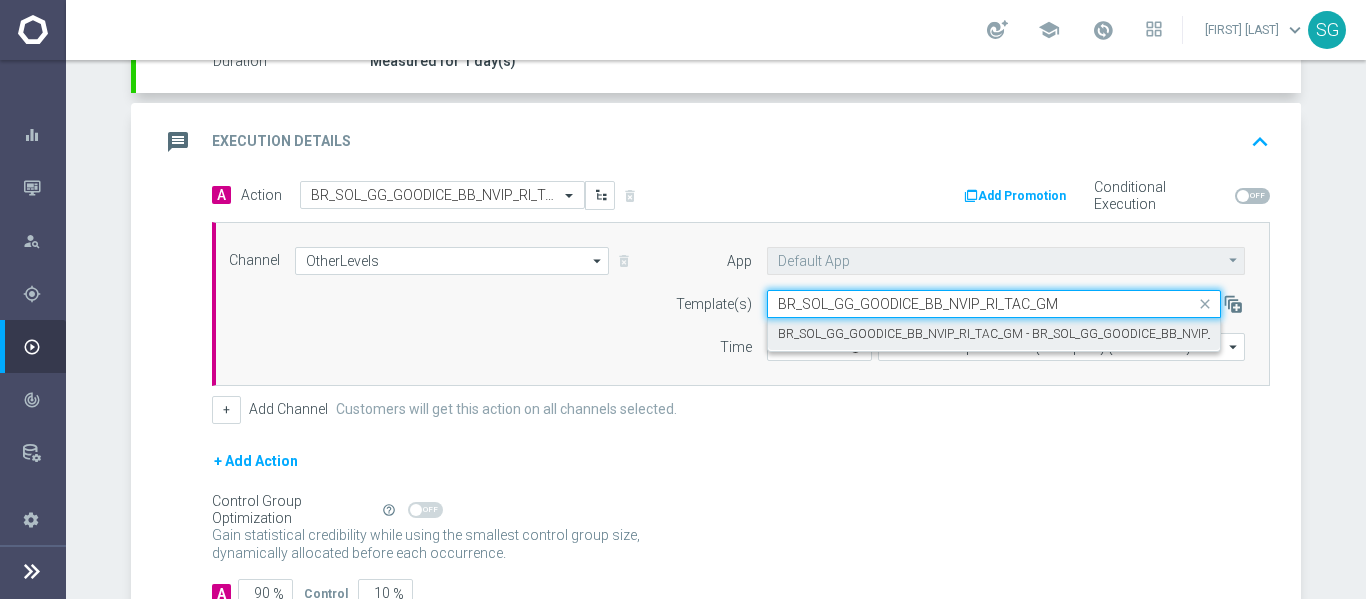 click on "BR_SOL_GG_GOODICE_BB_NVIP_RI_TAC_GM - BR_SOL_GG_GOODICE_BB_NVIP_RI_TAC_GM" at bounding box center [1027, 334] 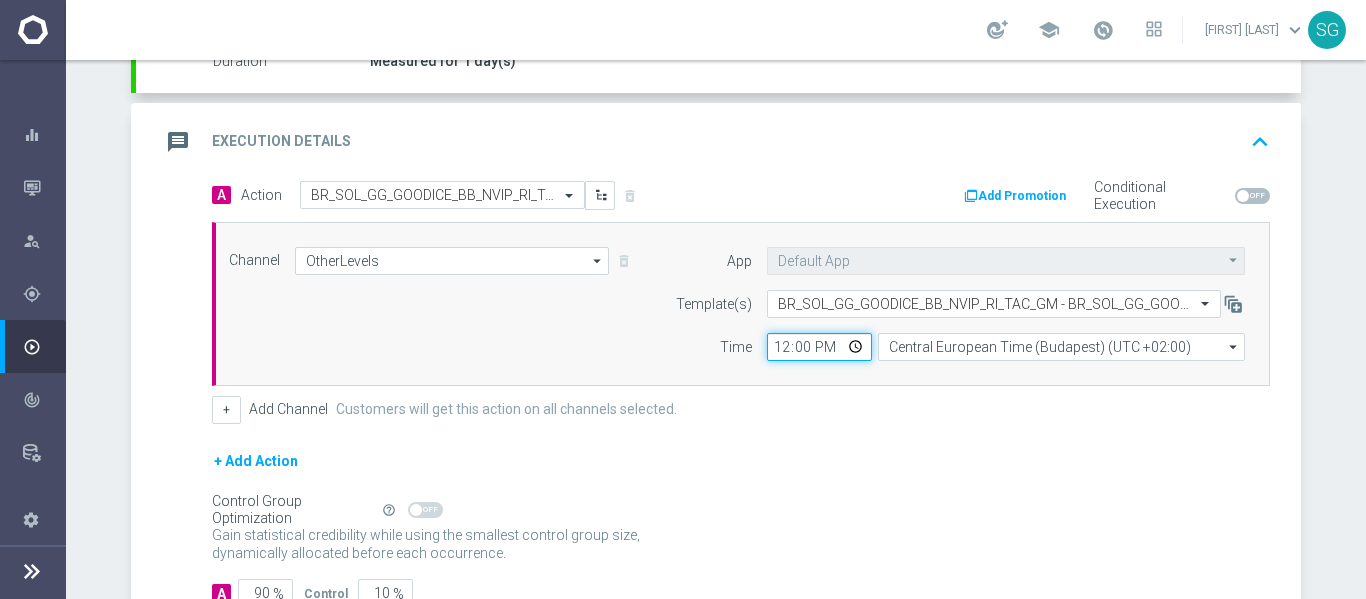 click on "12:00" 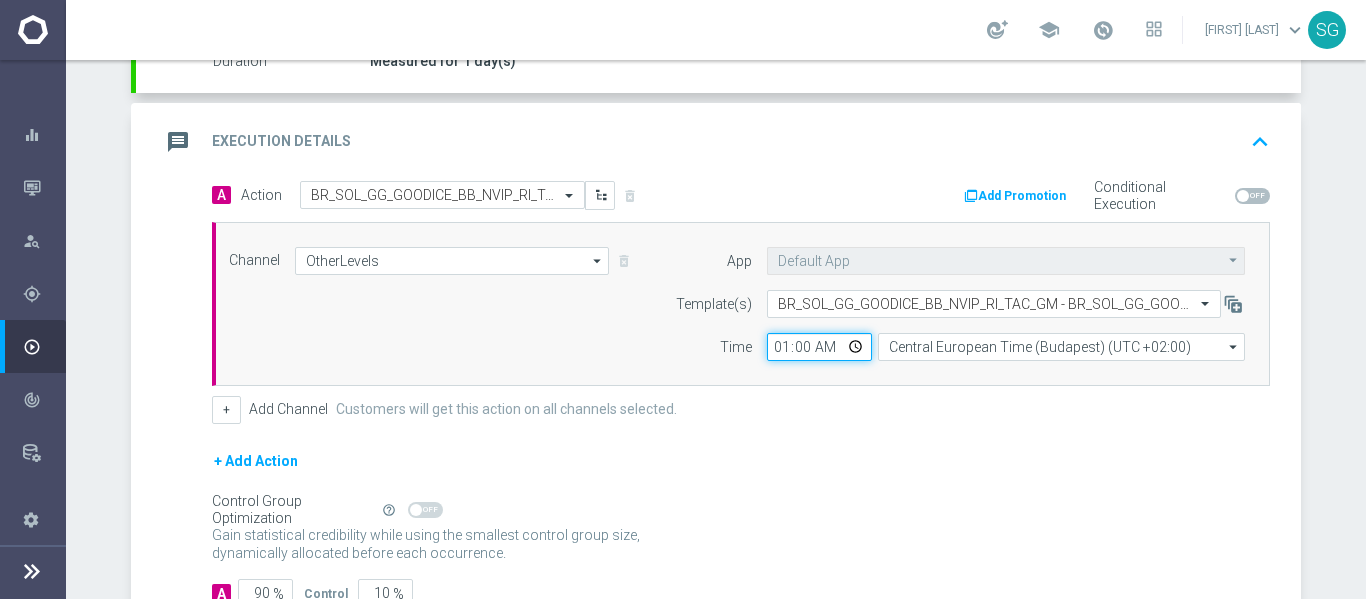 type on "17:00" 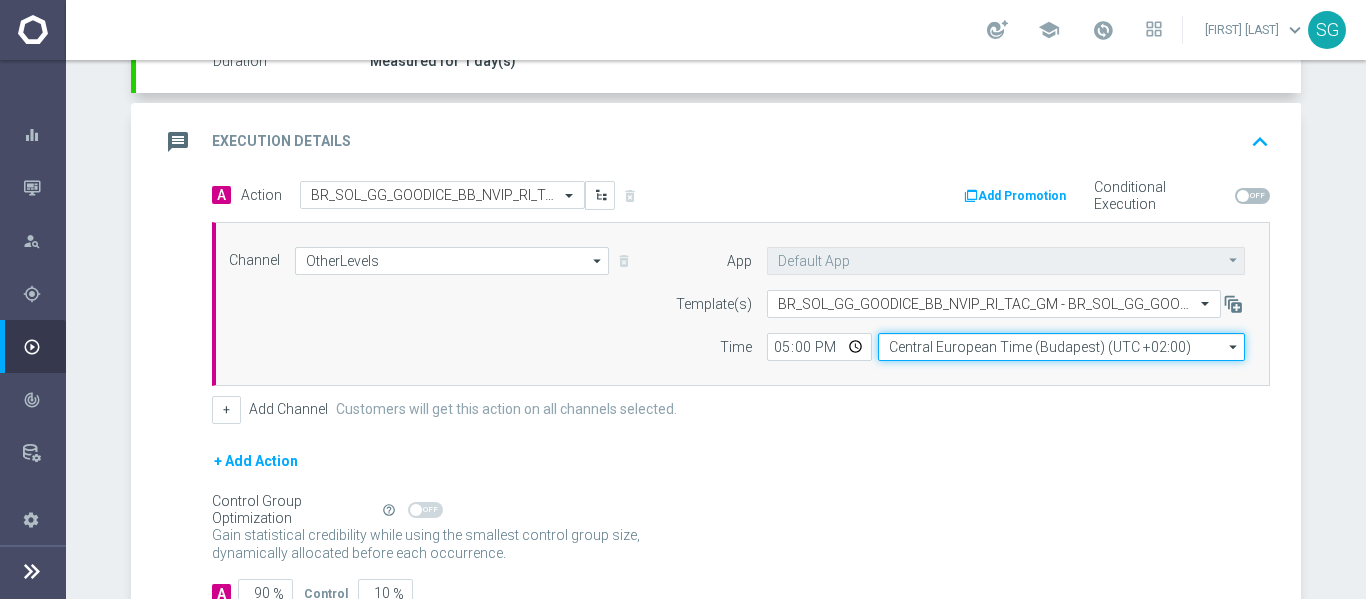 click on "Central European Time (Budapest) (UTC +02:00)" 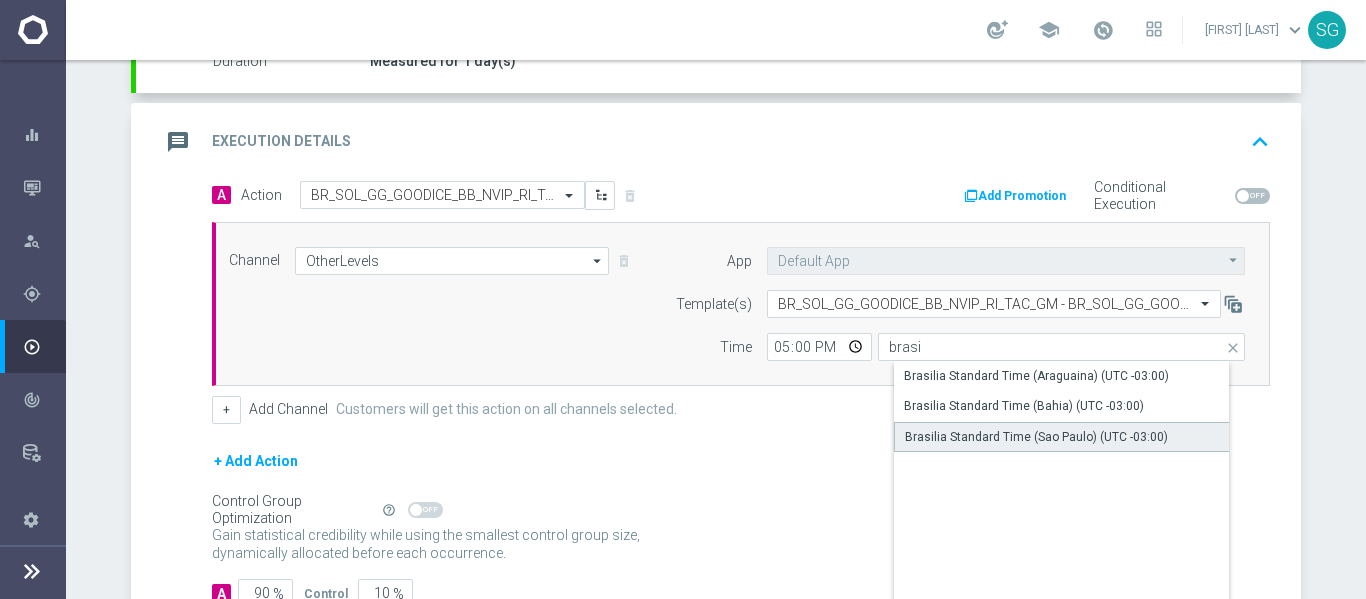 click on "Brasilia Standard Time (Sao Paulo) (UTC -03:00)" 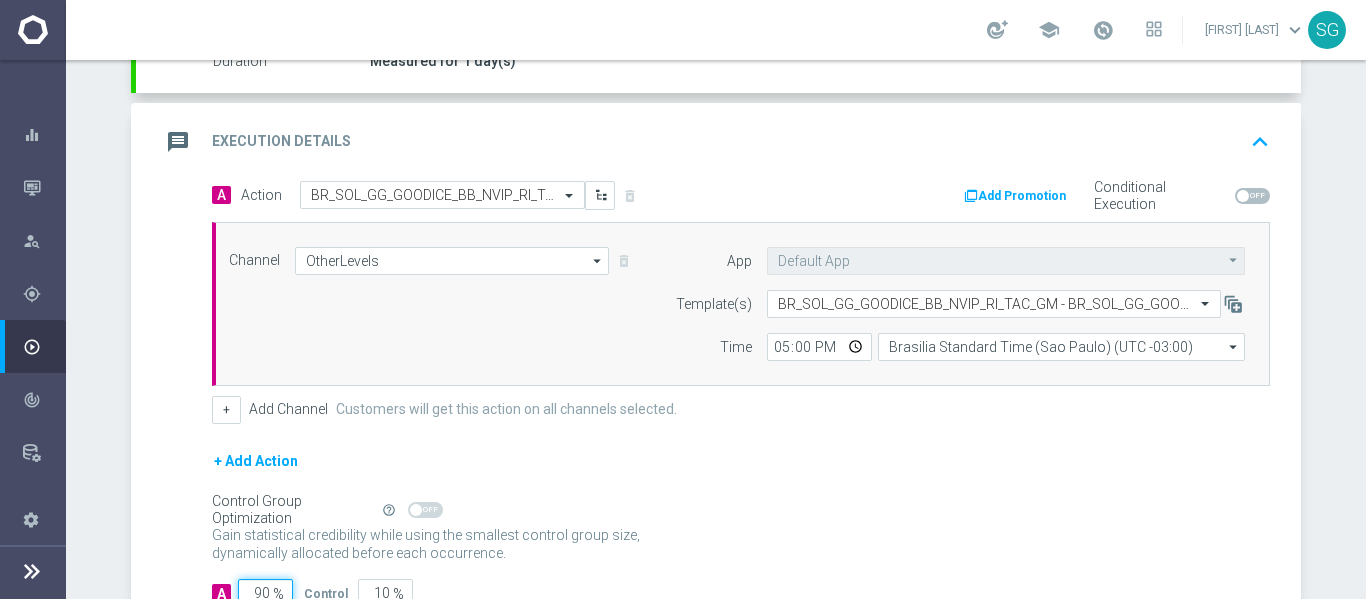 click on "90" 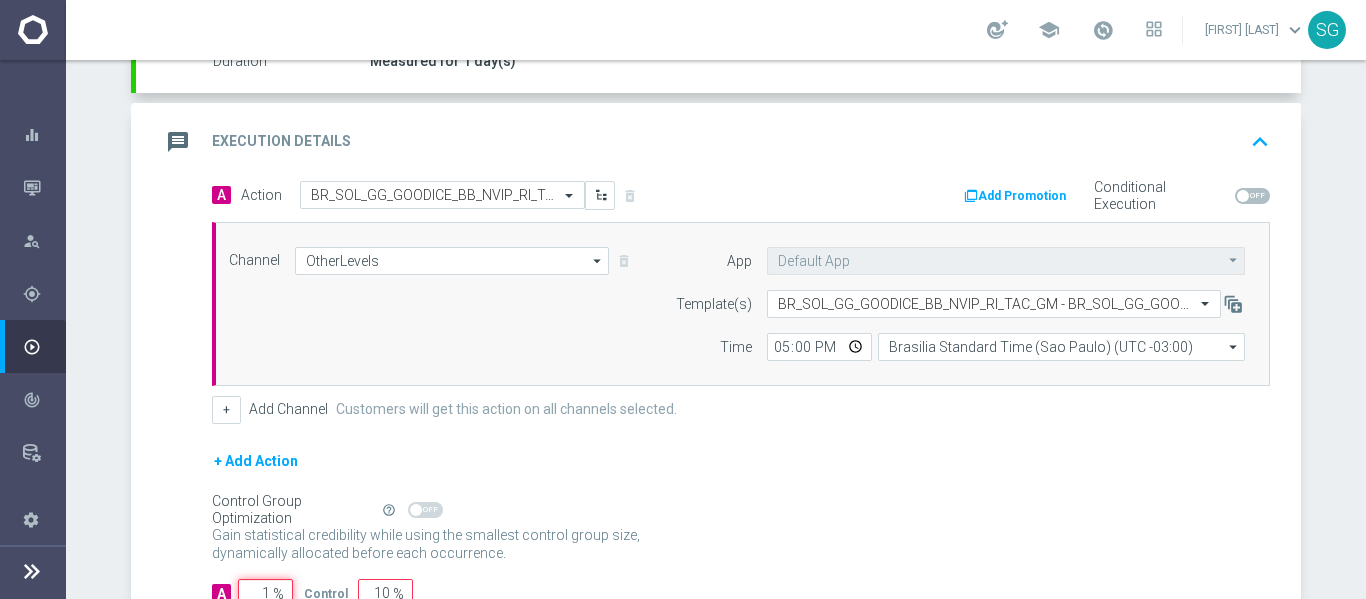 type on "99" 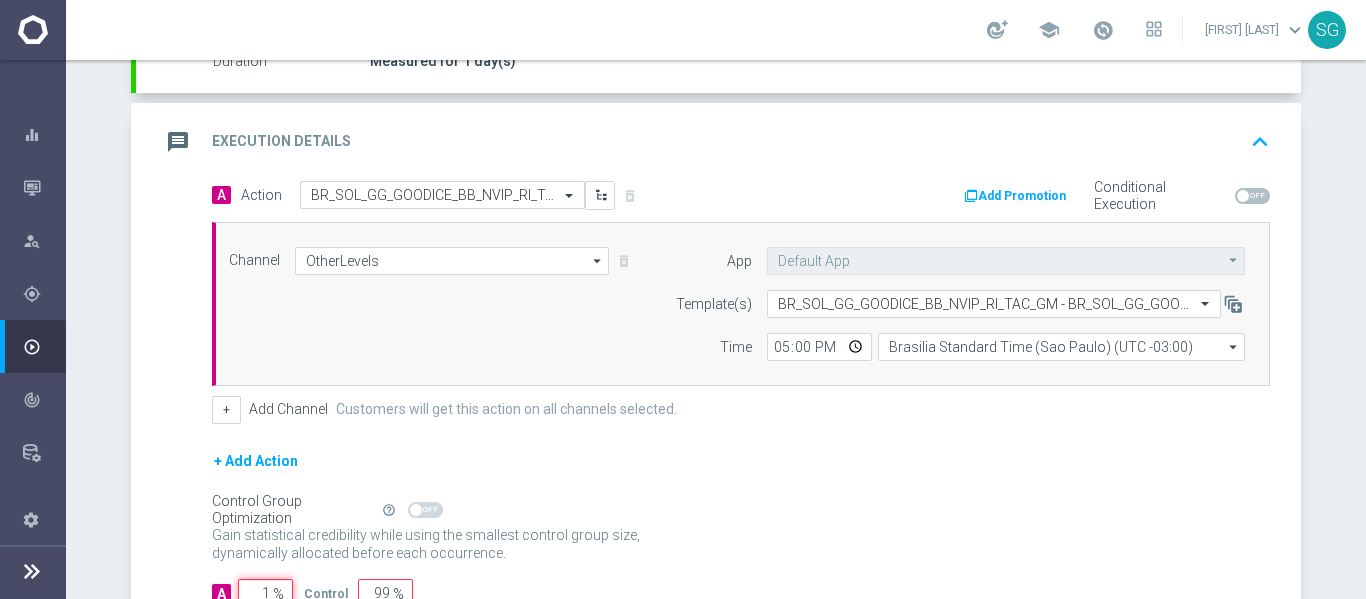 scroll, scrollTop: 384, scrollLeft: 0, axis: vertical 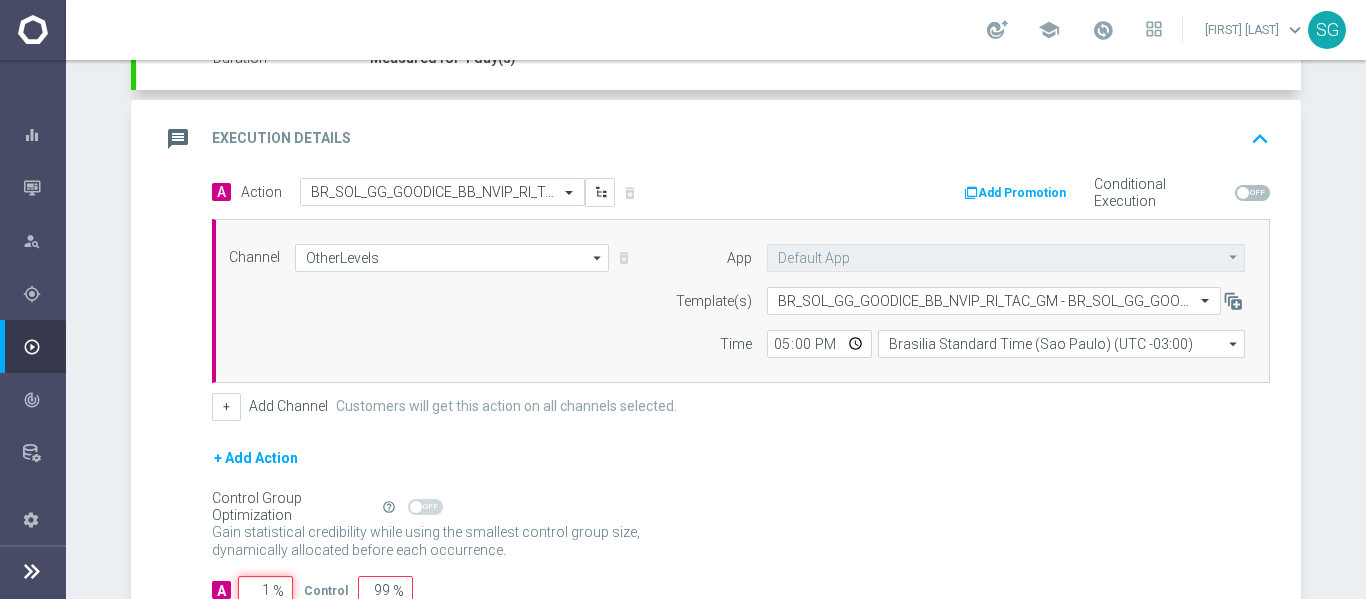 type on "10" 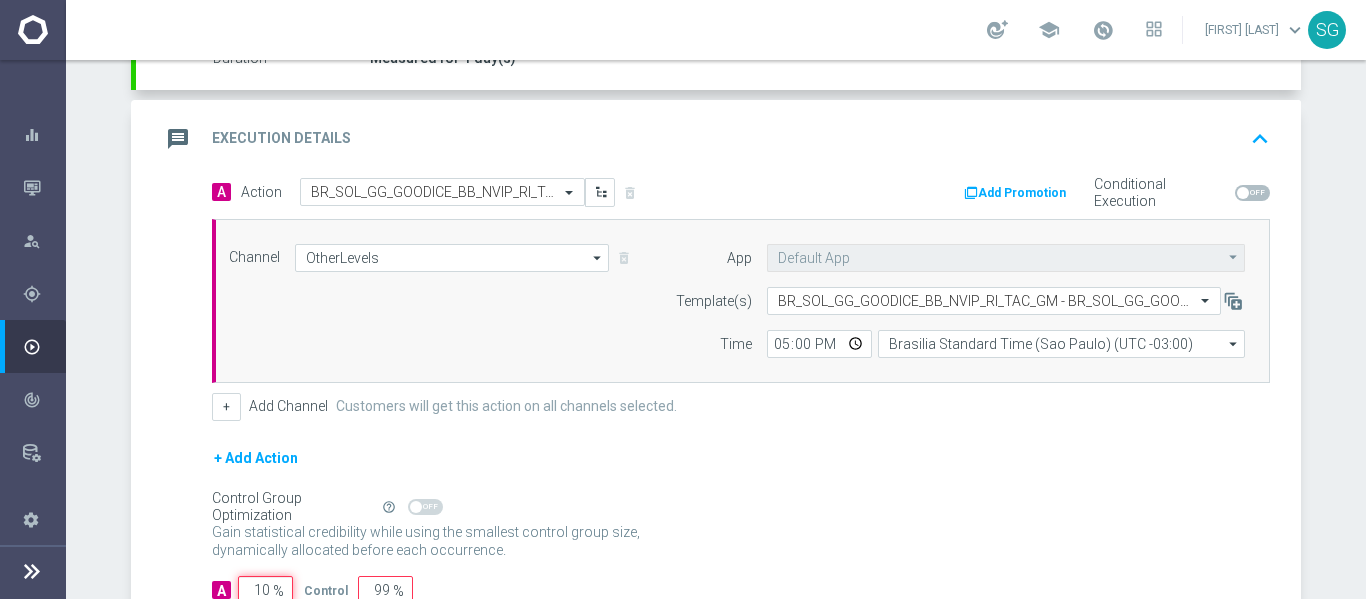 type on "90" 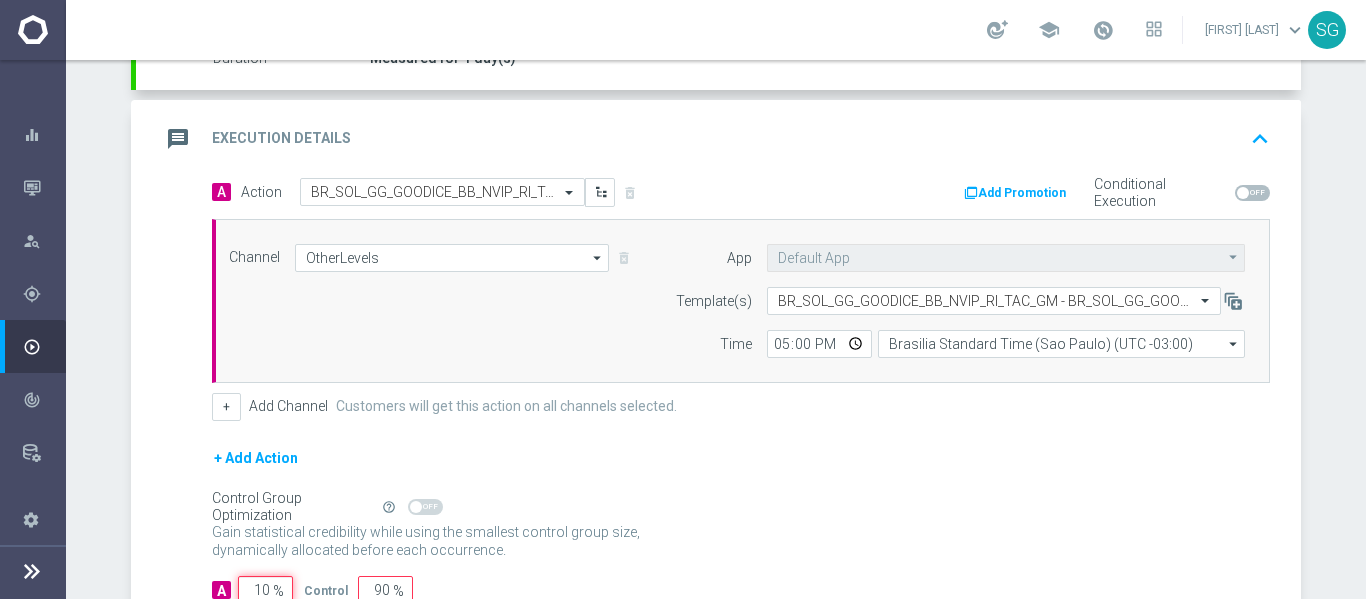 type on "100" 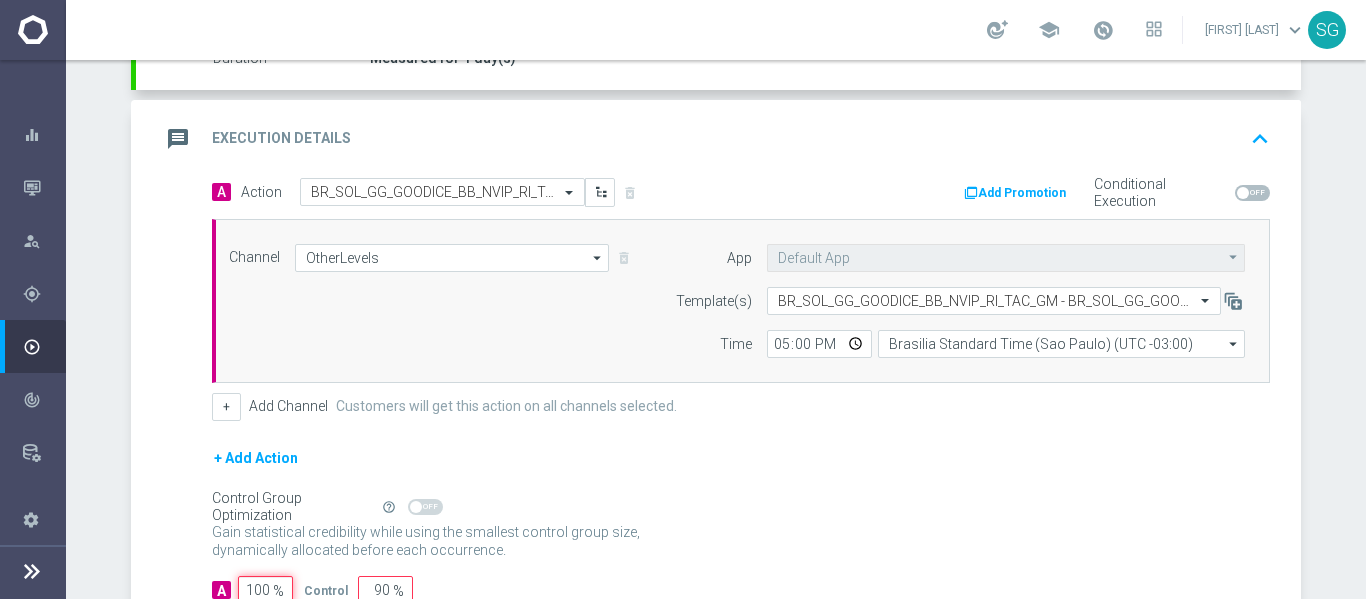 type on "0" 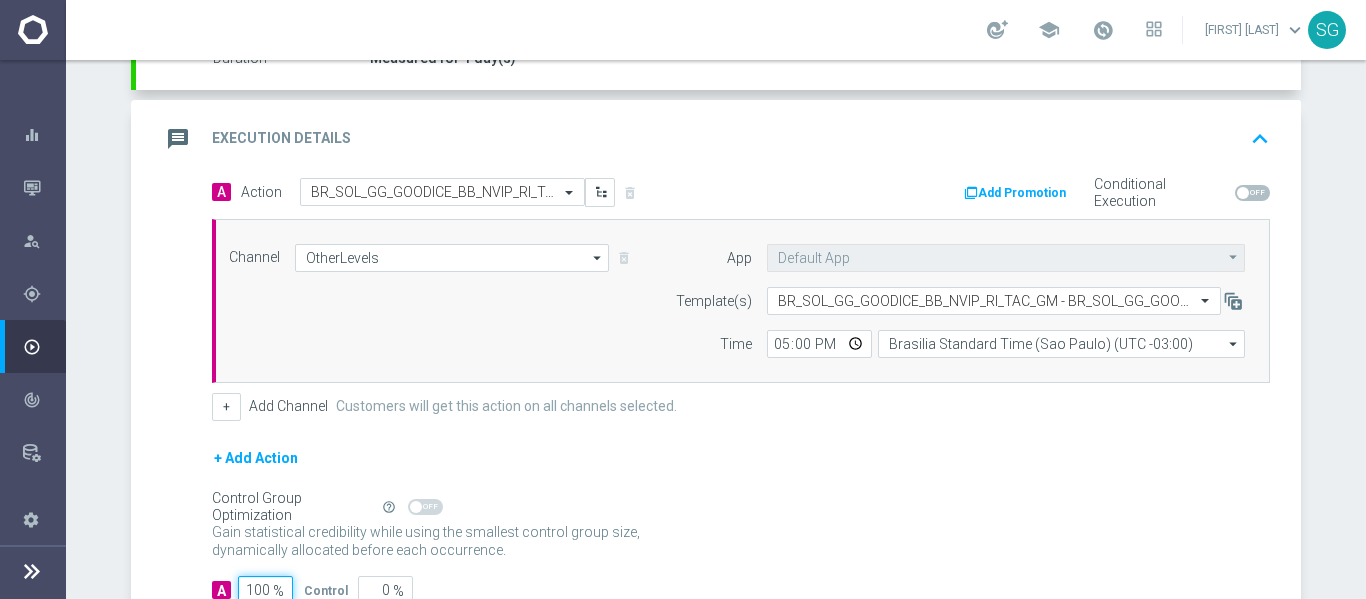 type on "100" 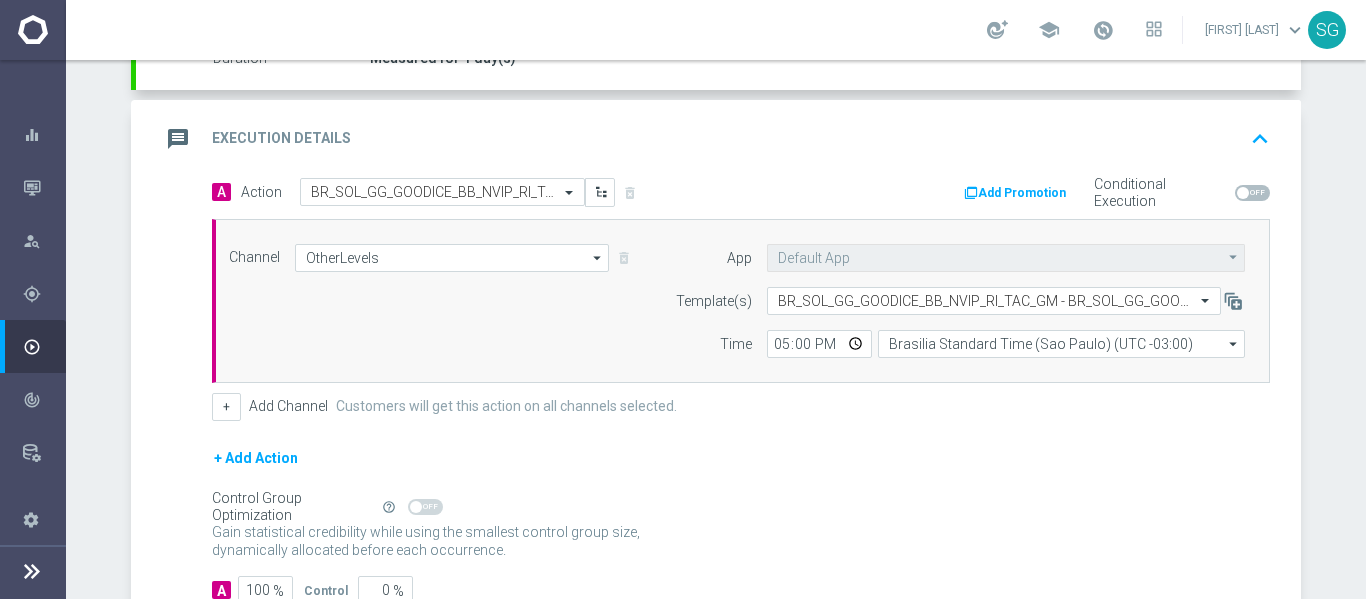 click on "A
Action
Select action  BR_SOL_GG_GOODICE_BB_NVIP_RI_TAC_GM
delete_forever
Add Promotion
Conditional Execution
Channel
OtherLevels
OtherLevels
arrow_drop_down" 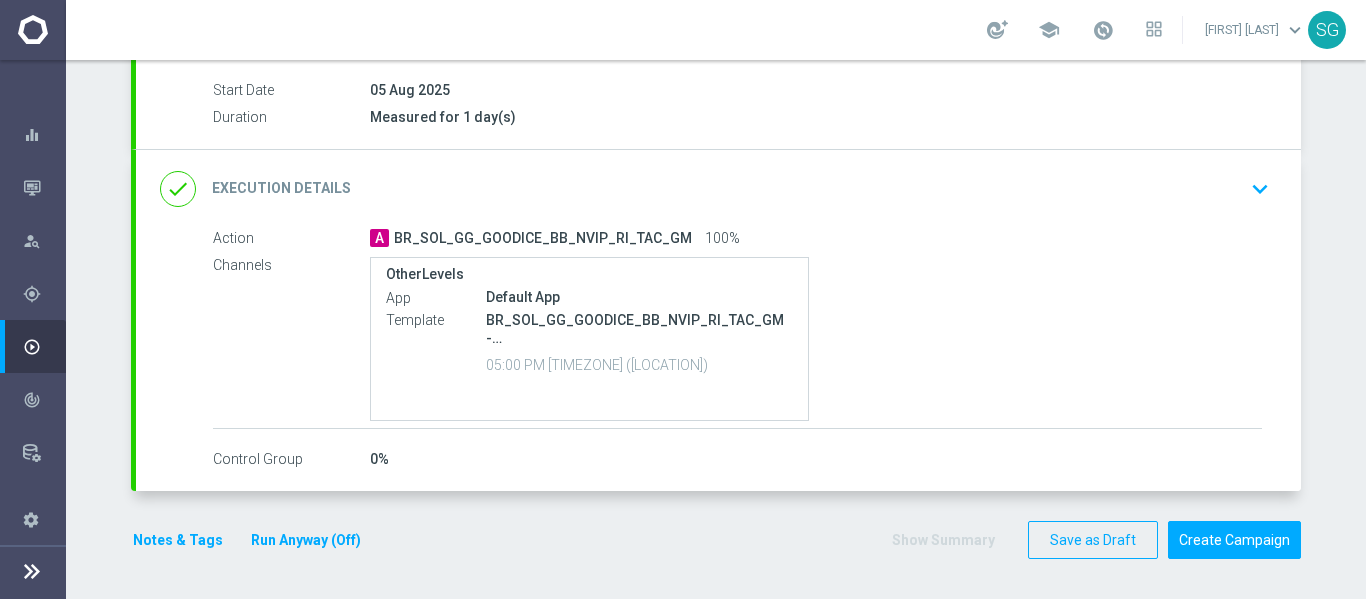 scroll, scrollTop: 325, scrollLeft: 0, axis: vertical 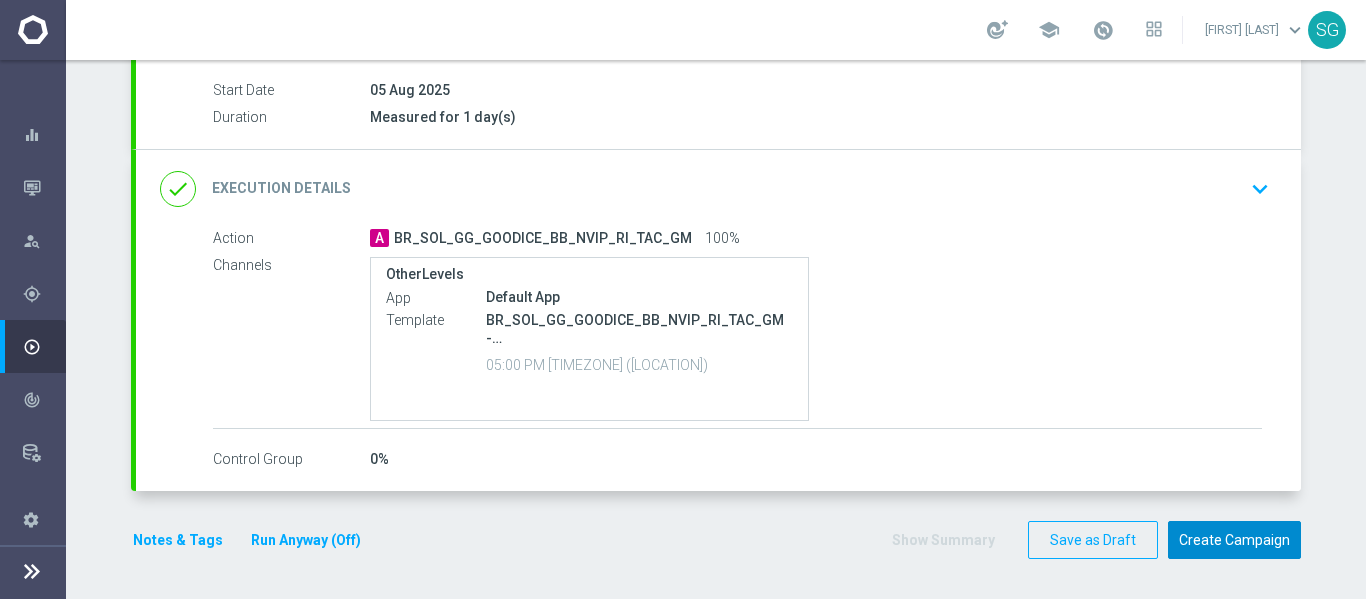 click on "Create Campaign" 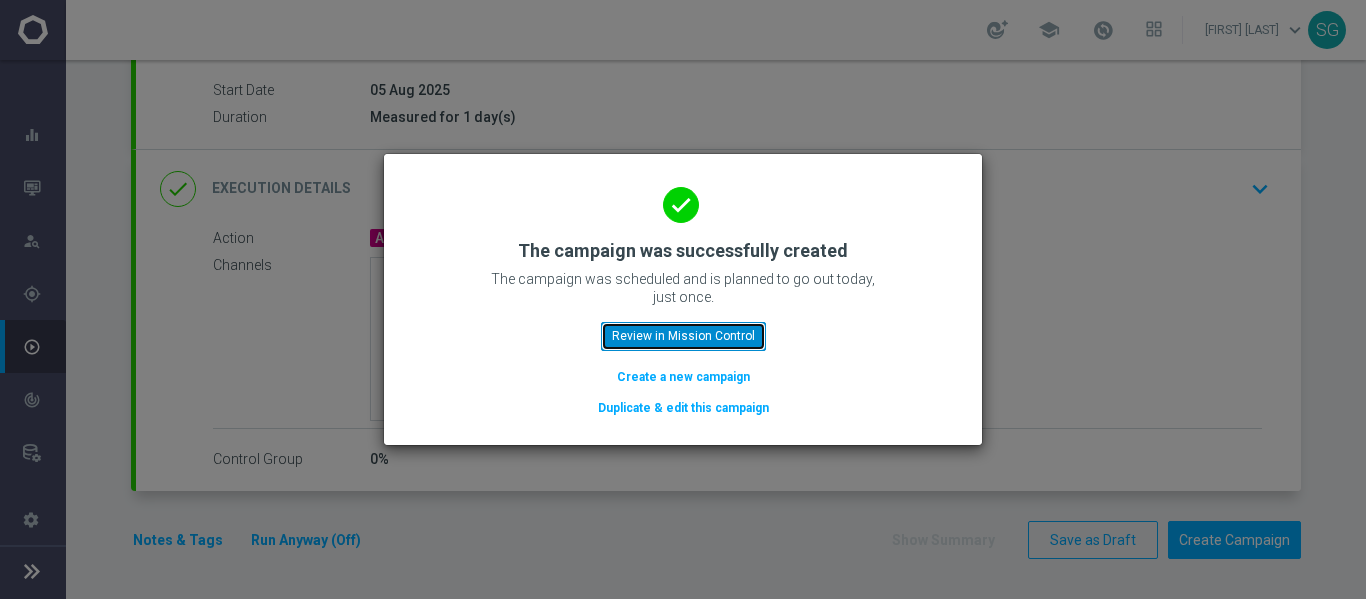 click on "Review in Mission Control" 